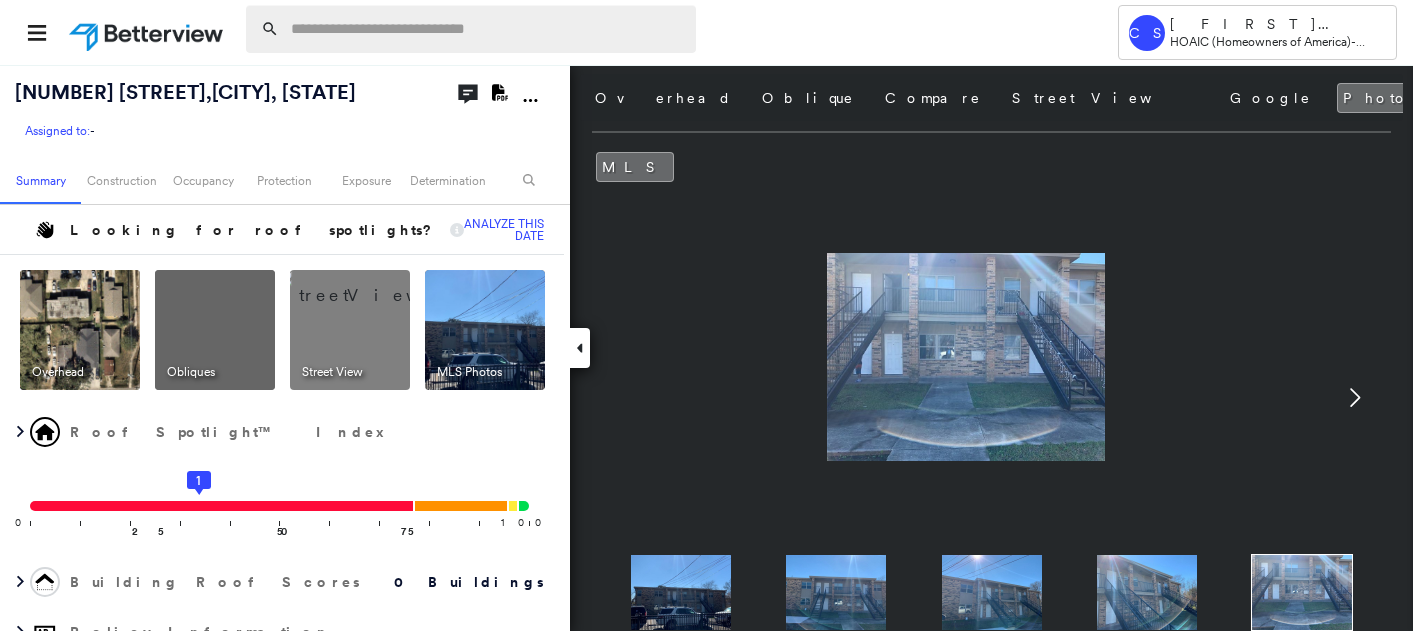 scroll, scrollTop: 0, scrollLeft: 0, axis: both 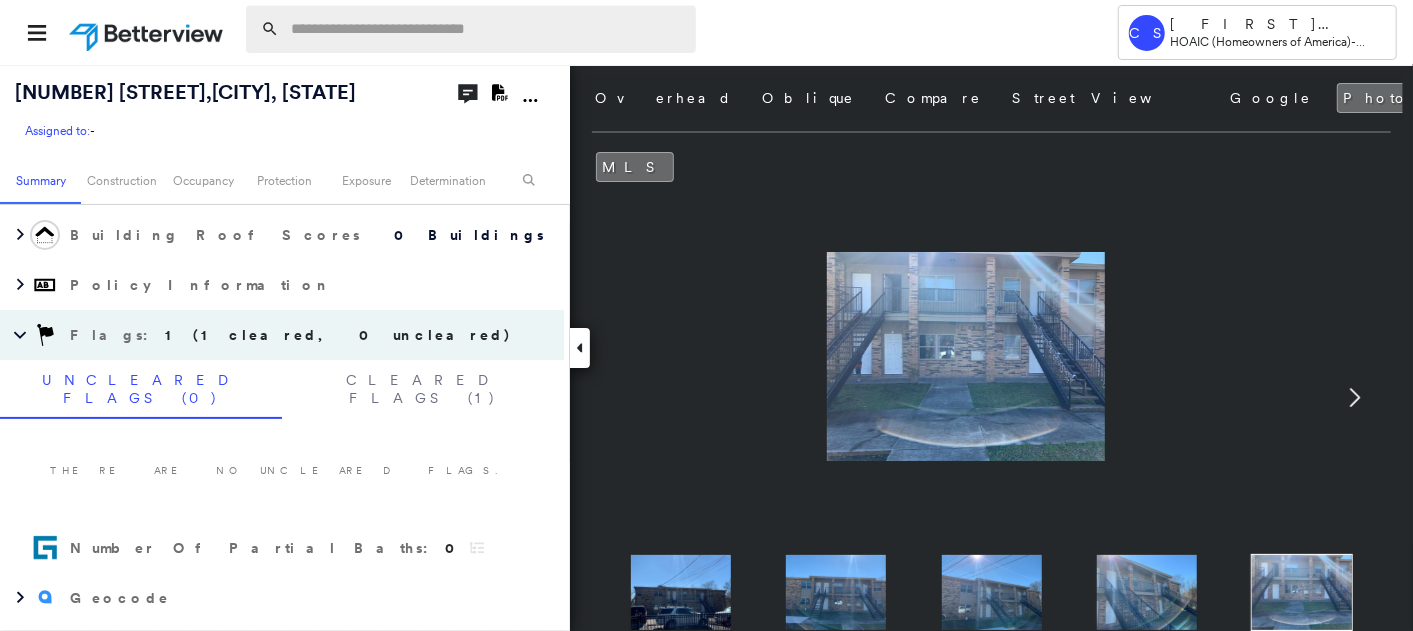 click at bounding box center (487, 29) 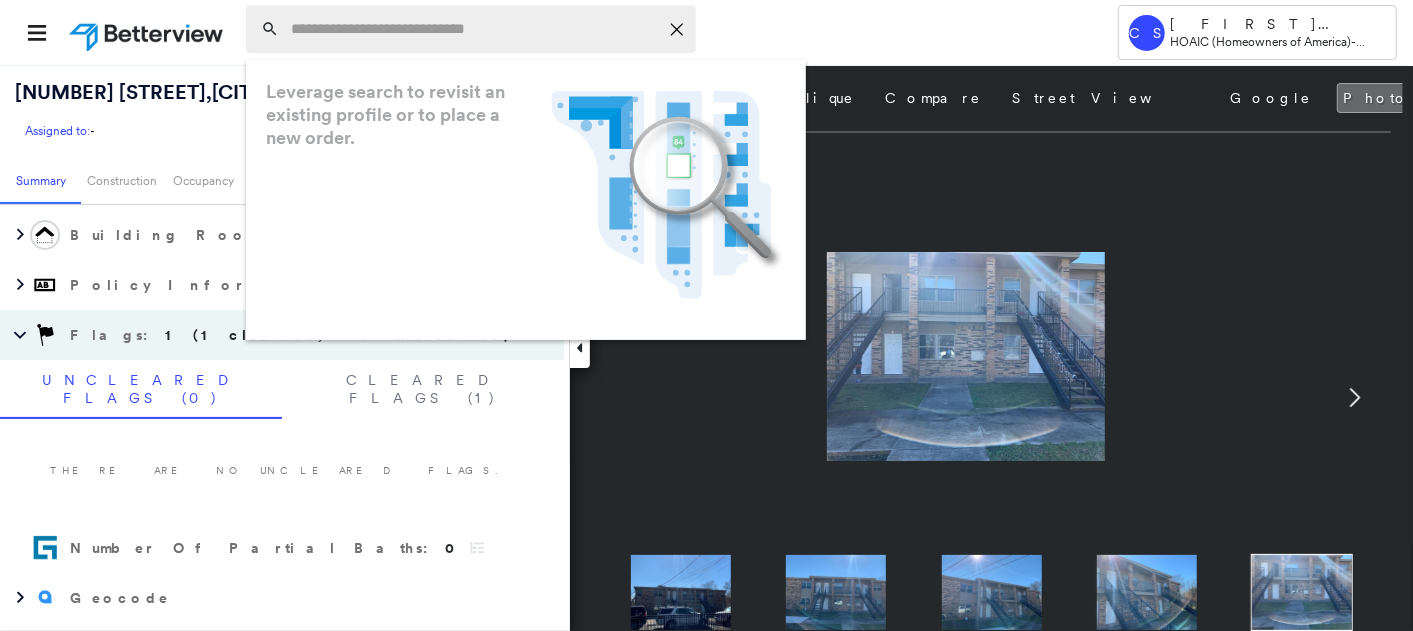 paste on "**********" 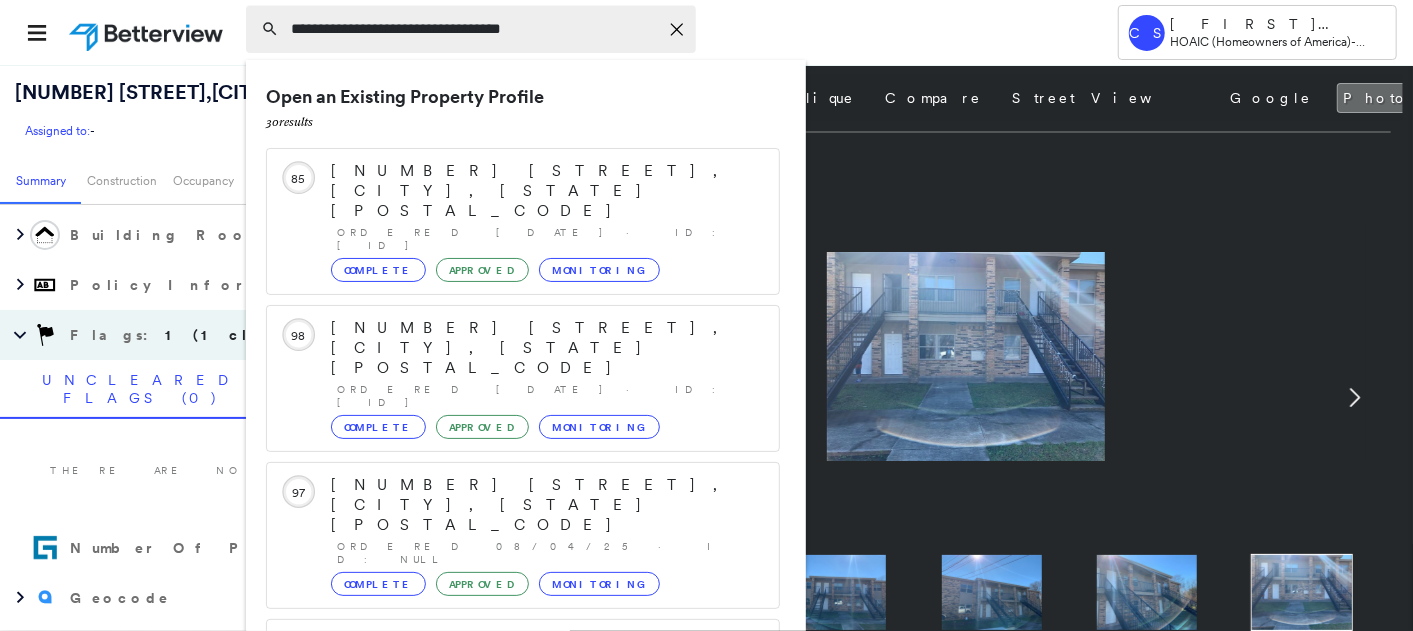 scroll, scrollTop: 205, scrollLeft: 0, axis: vertical 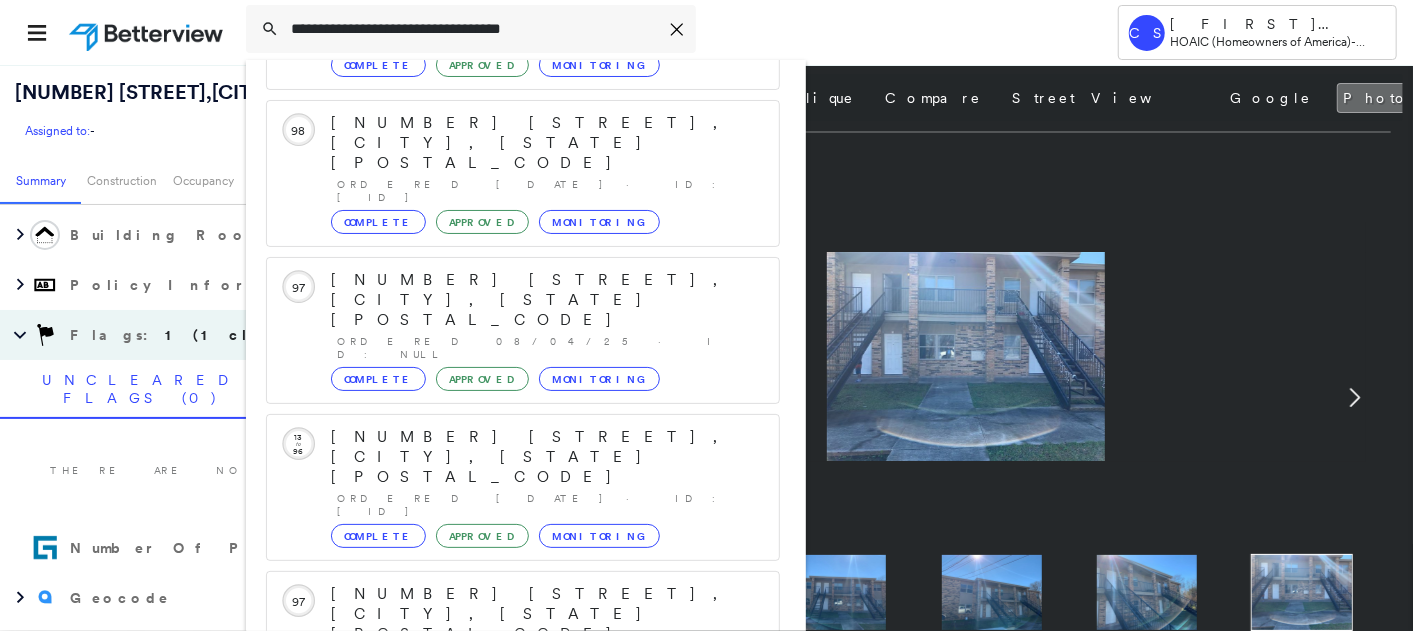 type on "**********" 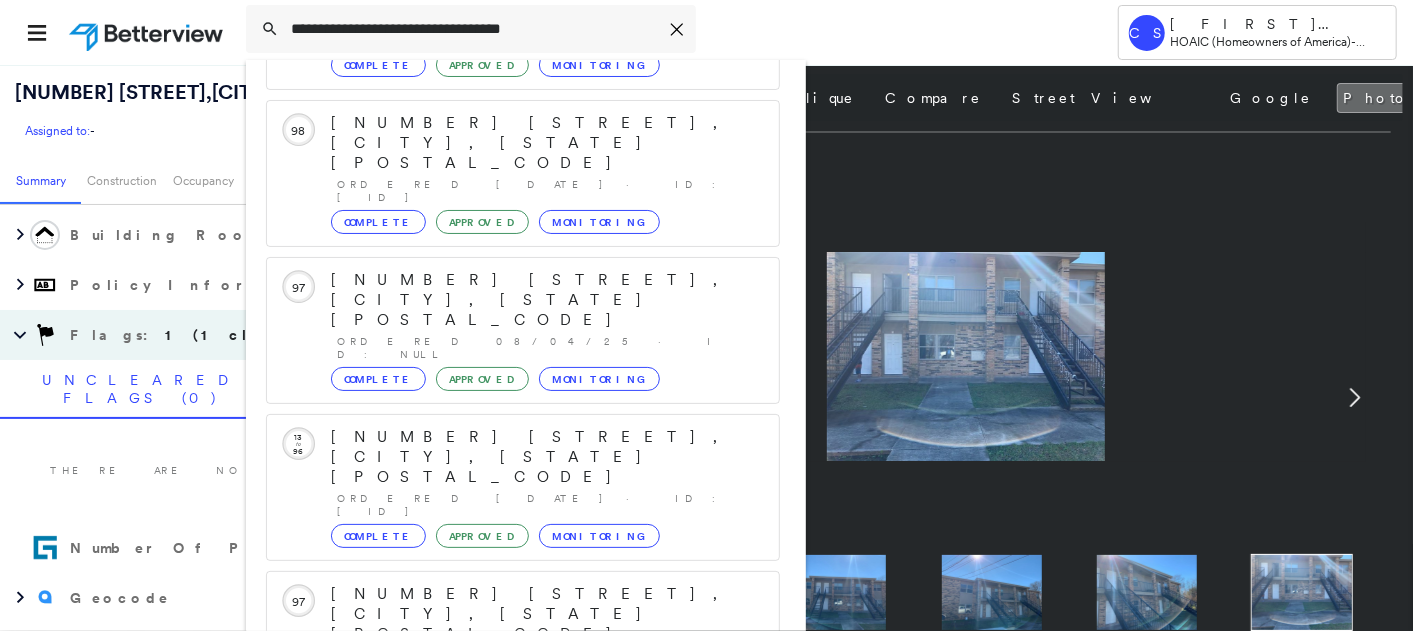 click on "[NUMBER] [STREET], [LAST], [STATE] [POSTAL_CODE] Group Created with Sketch." at bounding box center [523, 906] 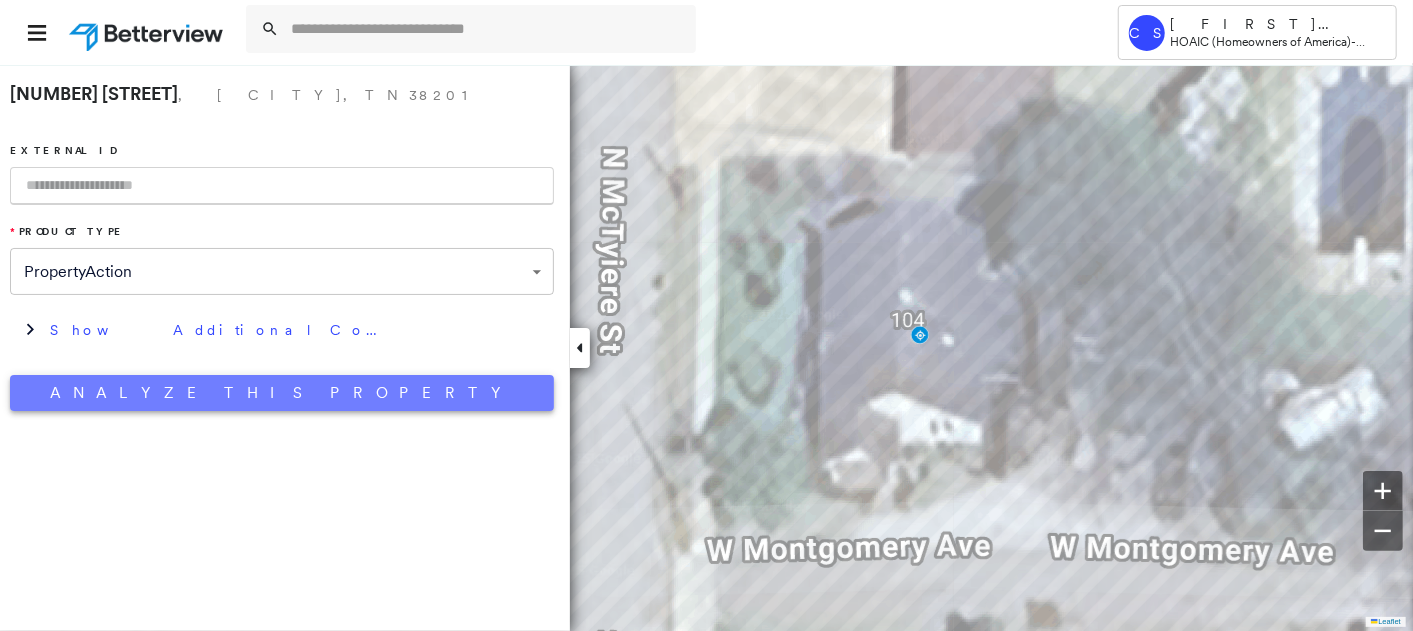 click on "Analyze This Property" at bounding box center [282, 393] 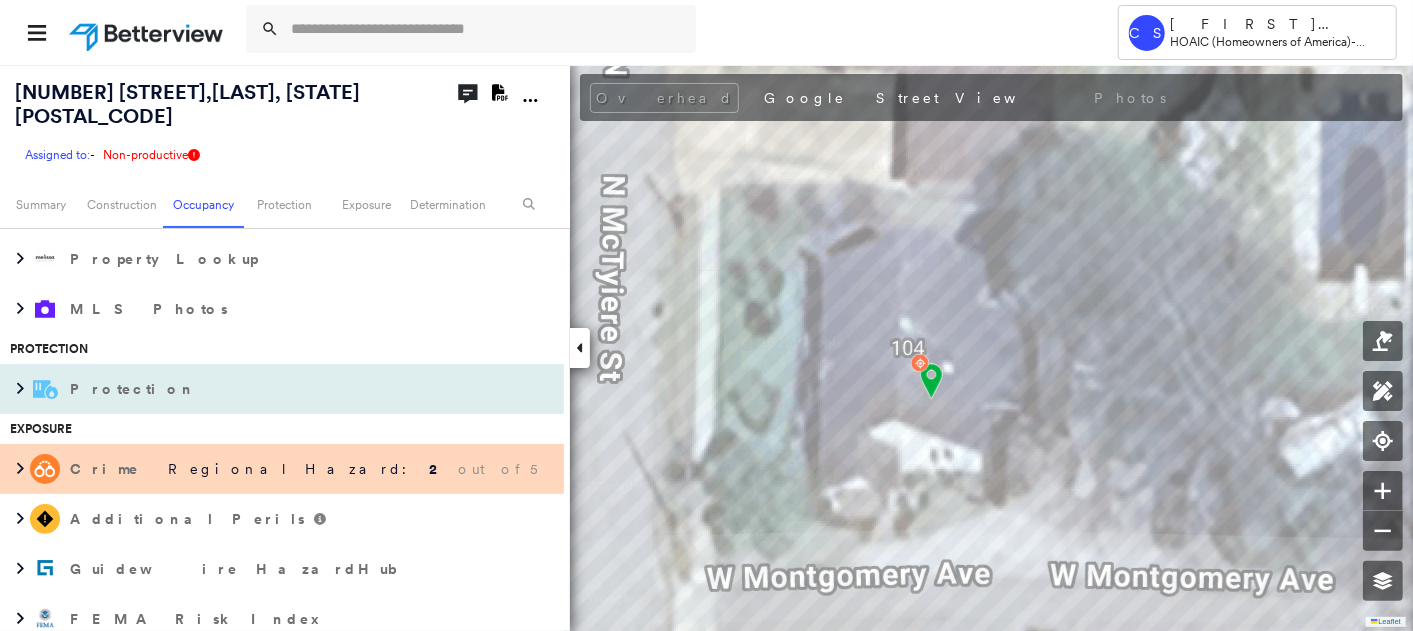 scroll, scrollTop: 333, scrollLeft: 0, axis: vertical 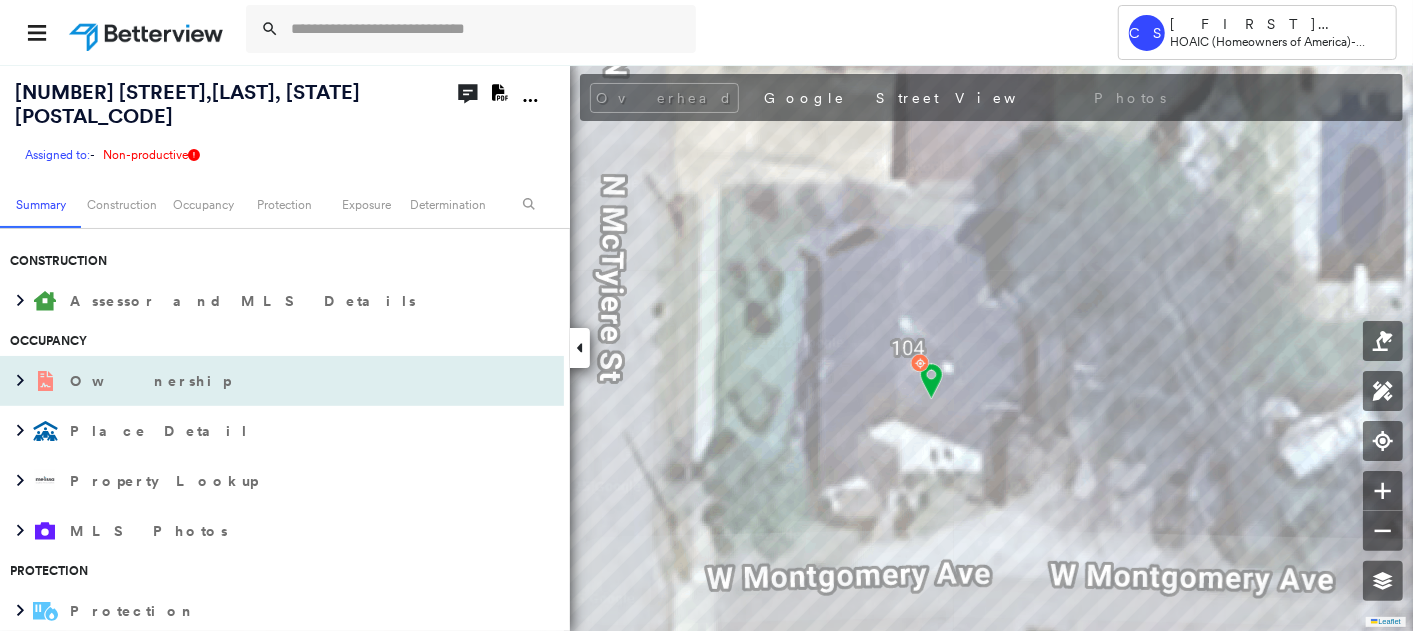 click on "Ownership" at bounding box center (262, 381) 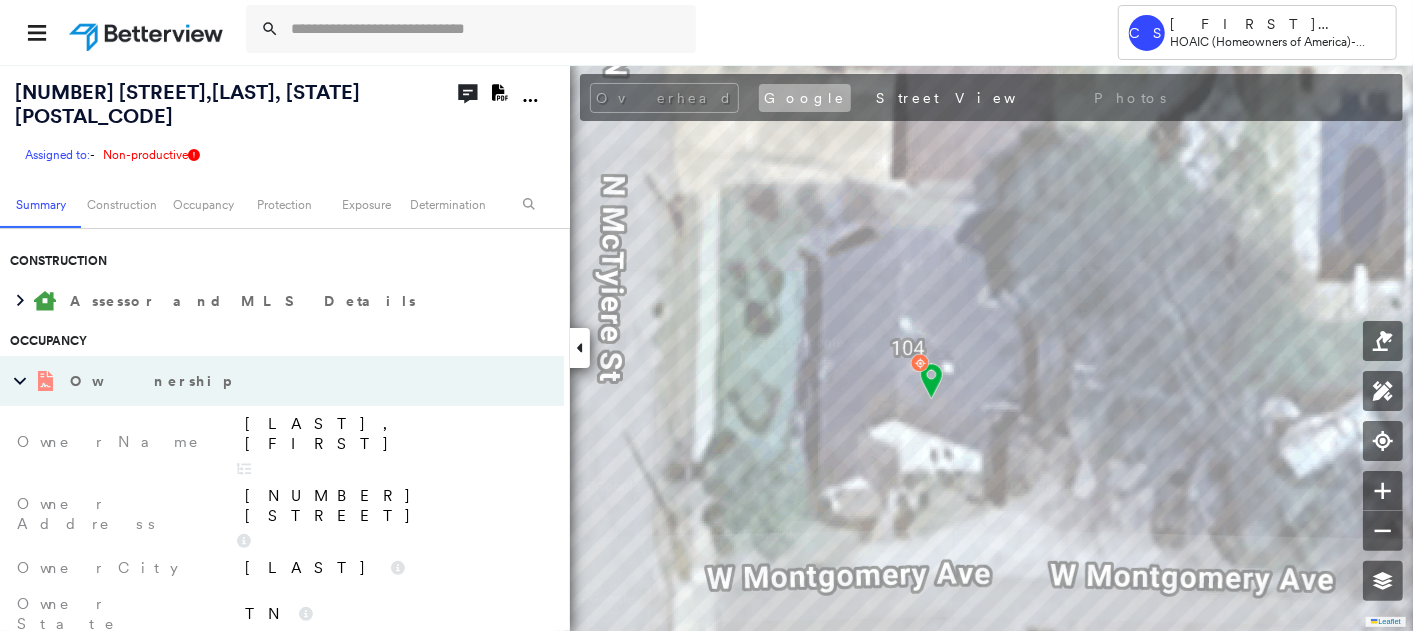 type 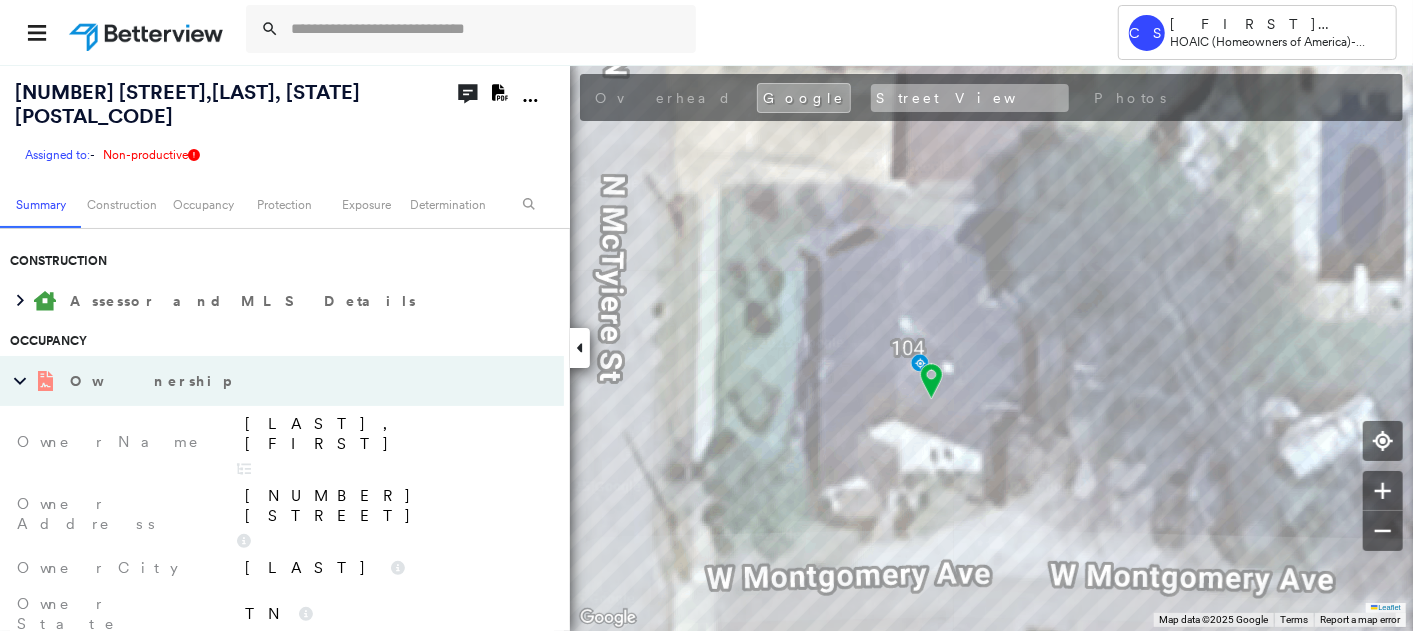click on "Street View" at bounding box center [970, 98] 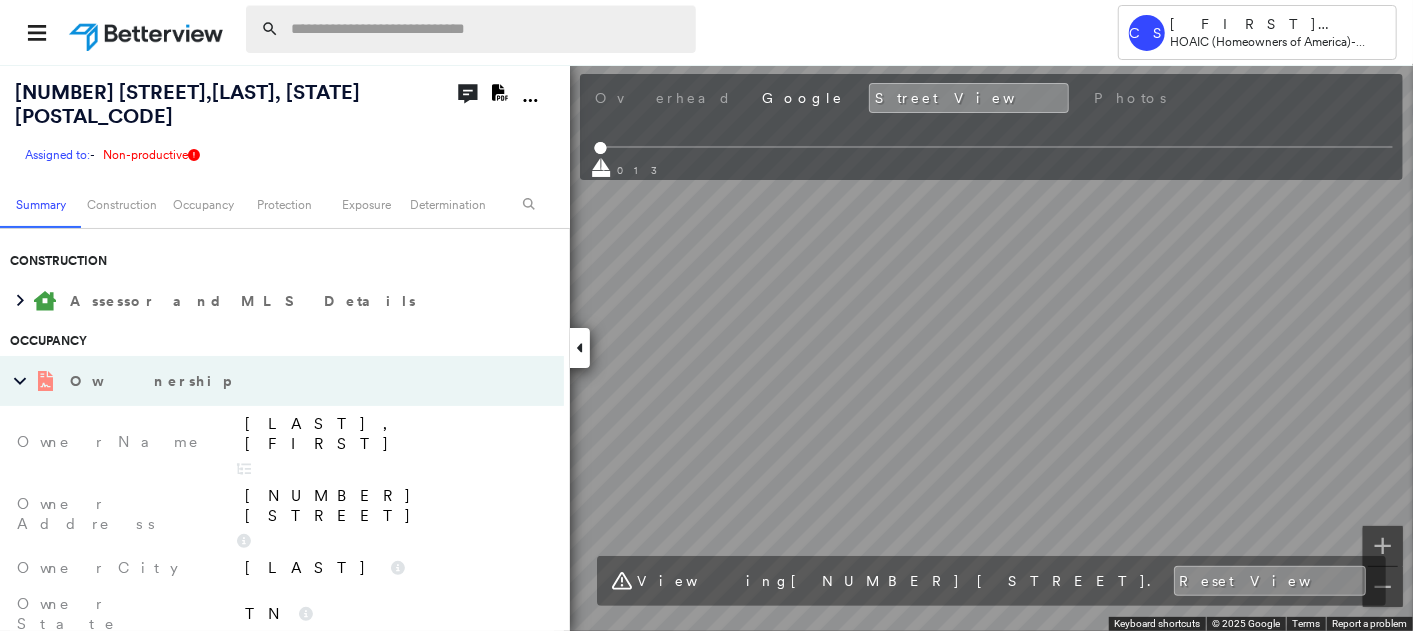 click at bounding box center (487, 29) 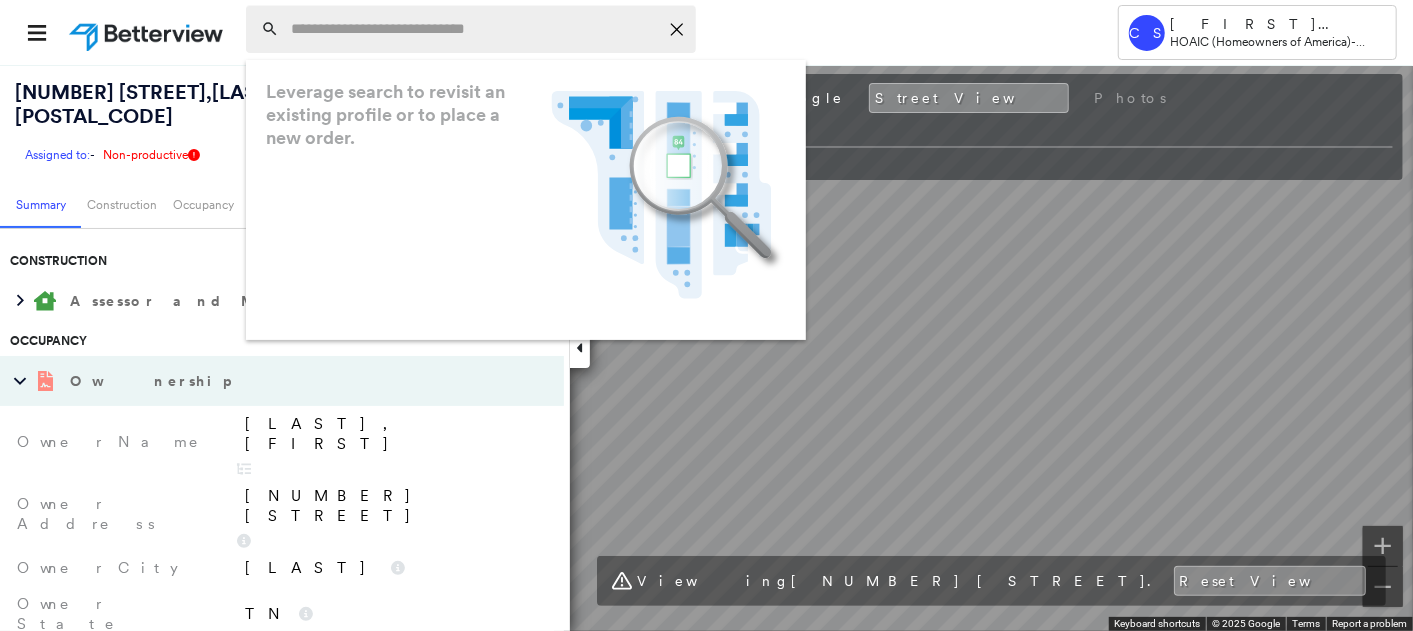 paste on "**********" 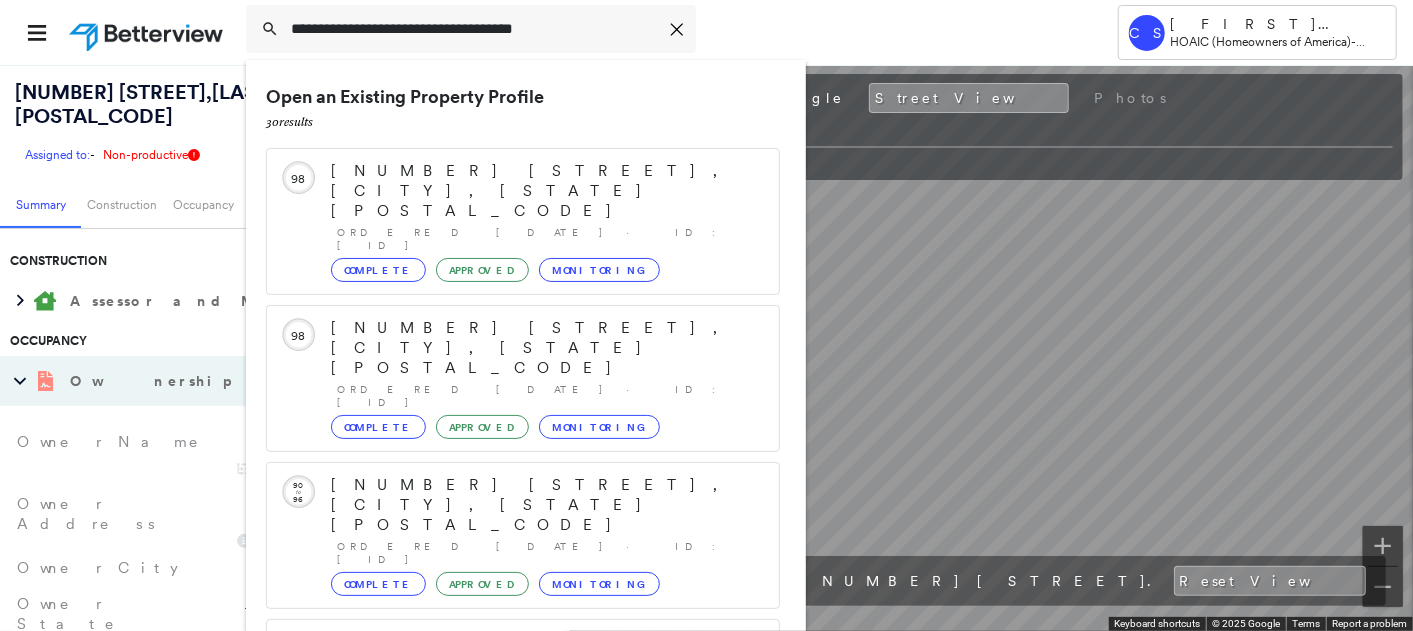 scroll, scrollTop: 205, scrollLeft: 0, axis: vertical 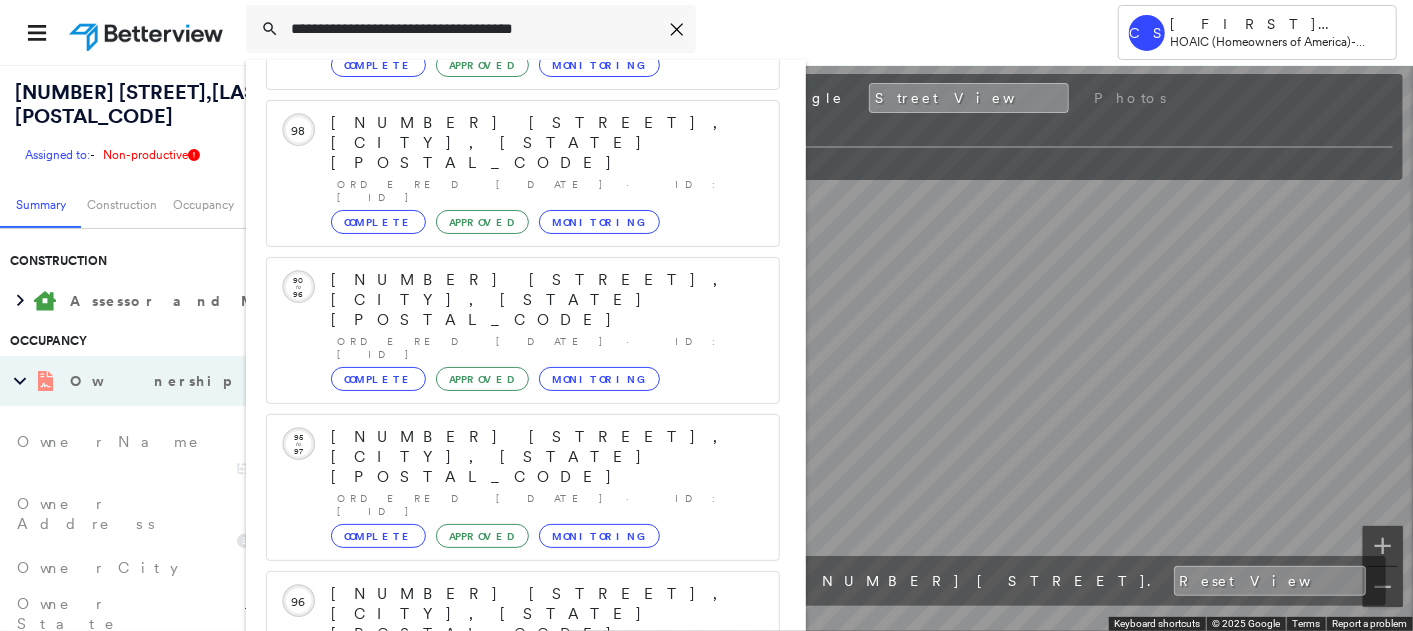 type on "**********" 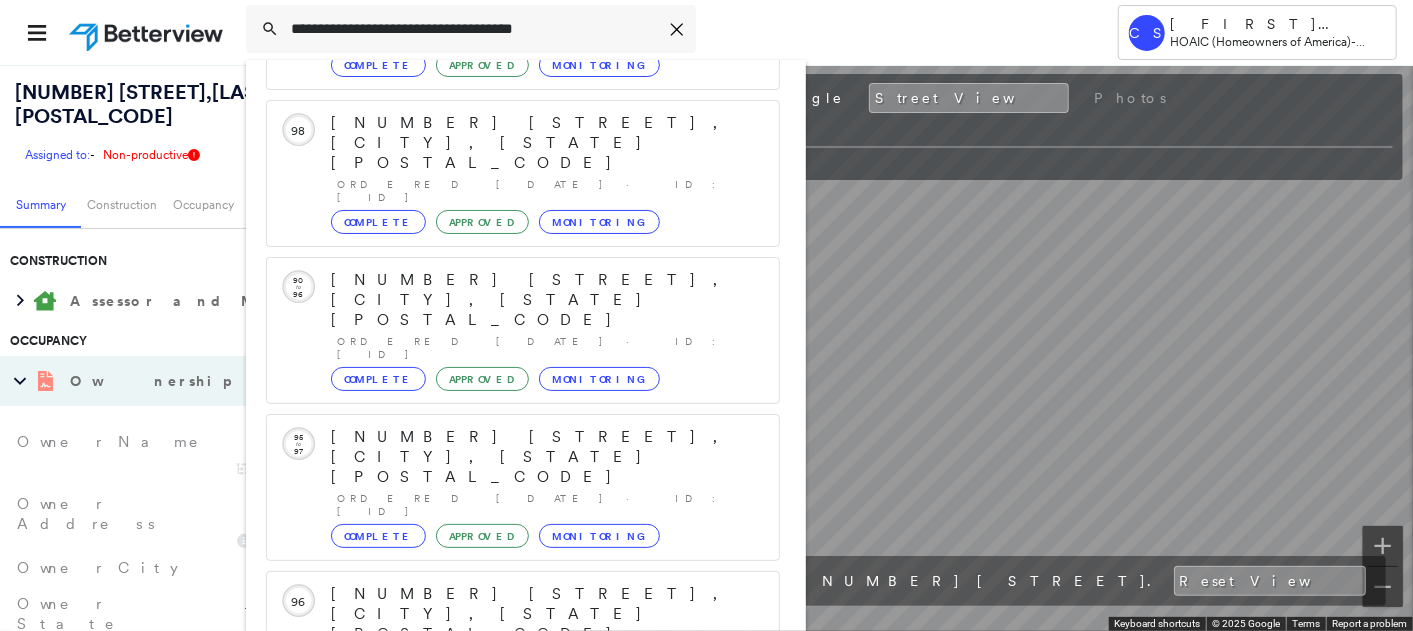 click on "[NUMBER] [STREET], [CITY], [STATE] [POSTAL_CODE]" at bounding box center [501, 906] 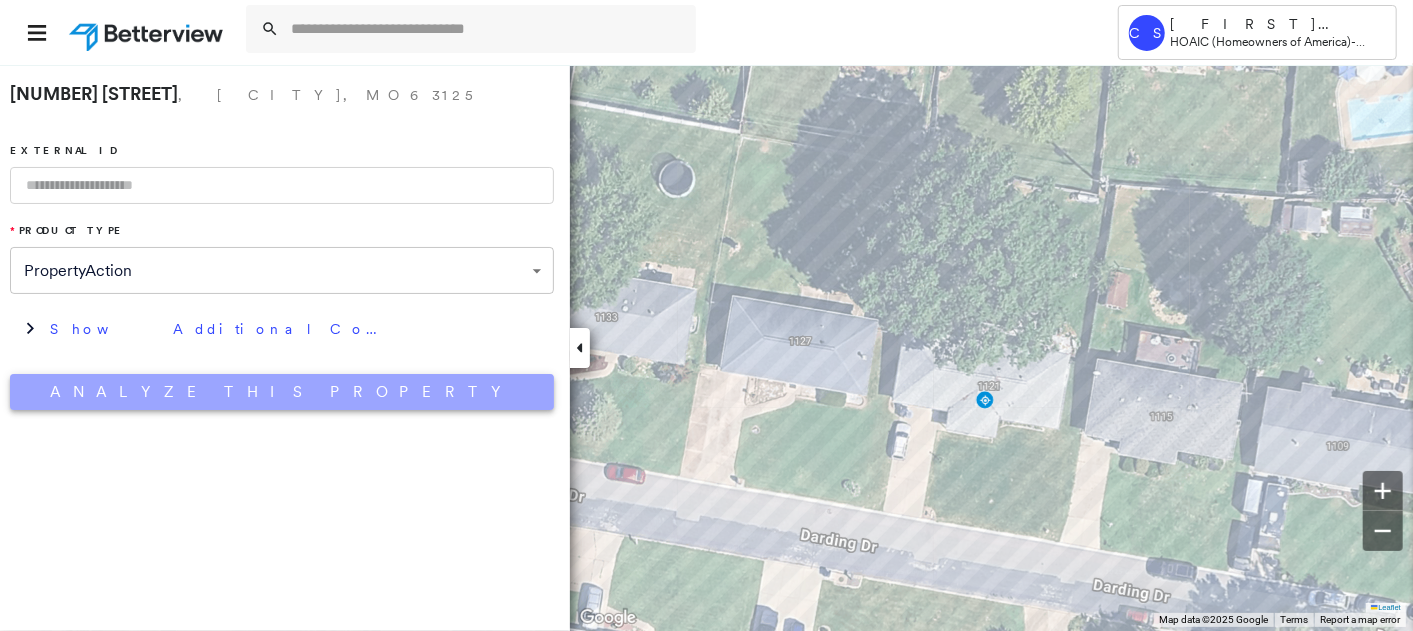 click on "Analyze This Property" at bounding box center [282, 392] 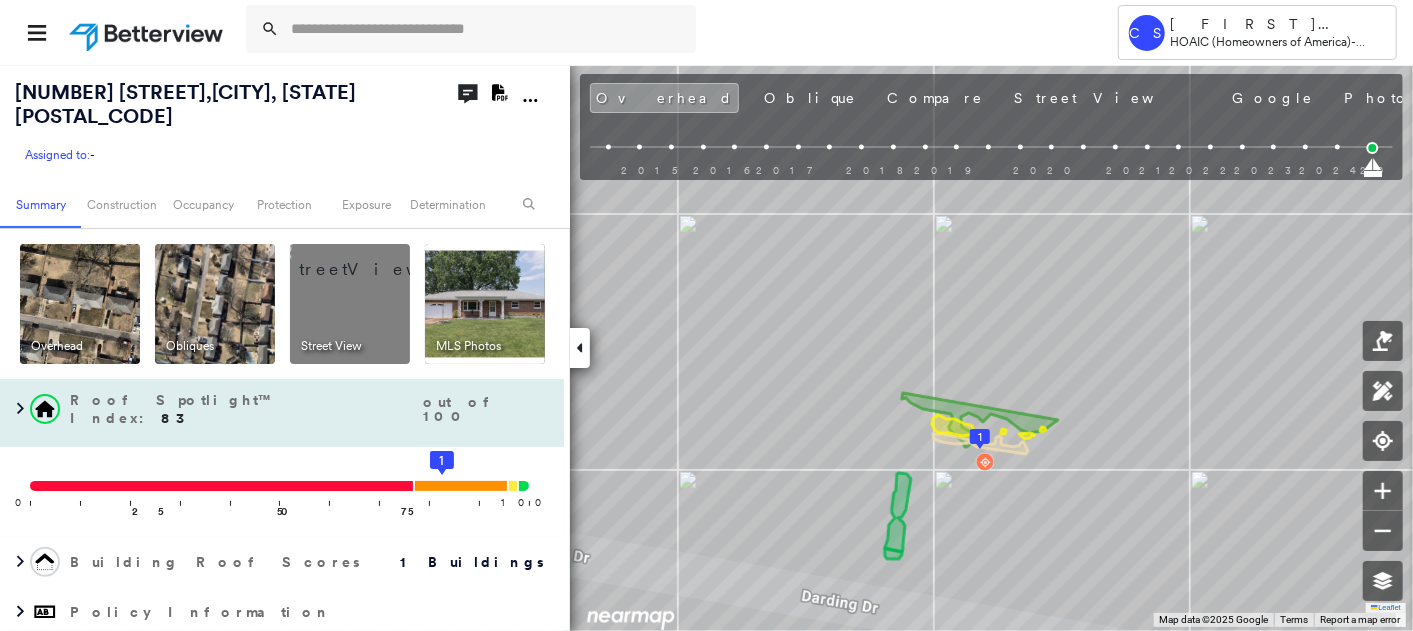 scroll, scrollTop: 111, scrollLeft: 0, axis: vertical 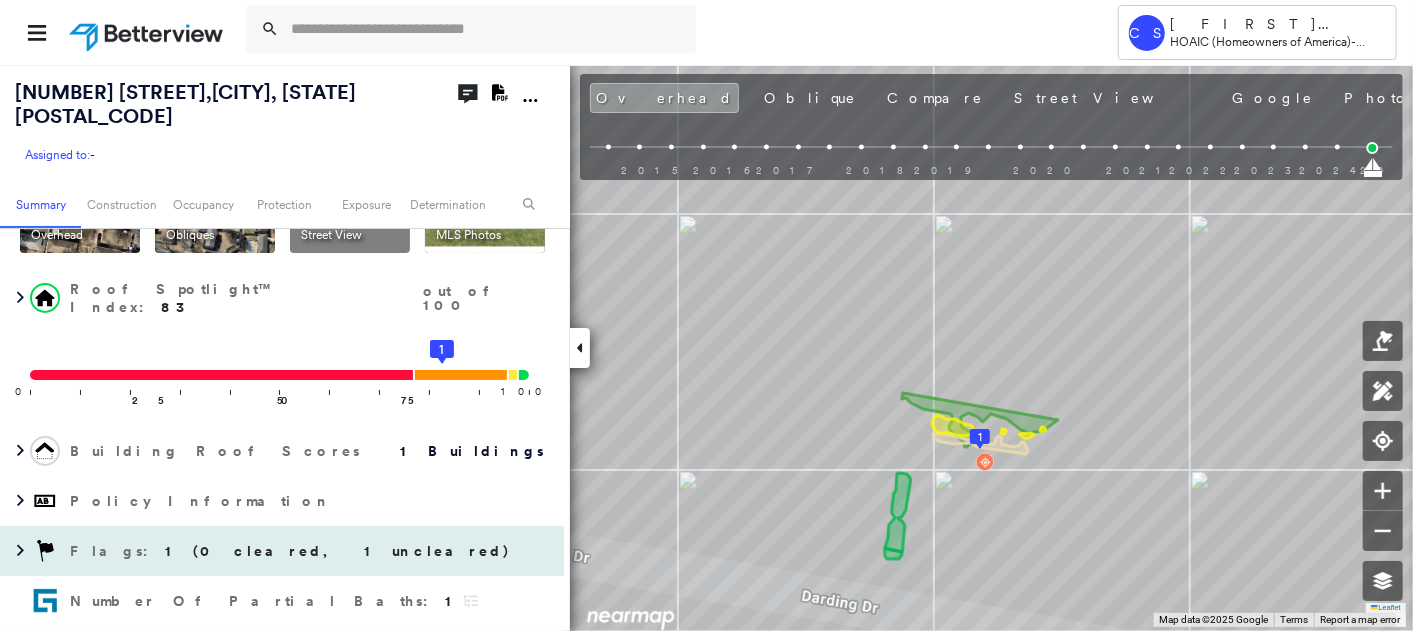 click on "Flags :  1 (0 cleared, 1 uncleared)" at bounding box center (292, 551) 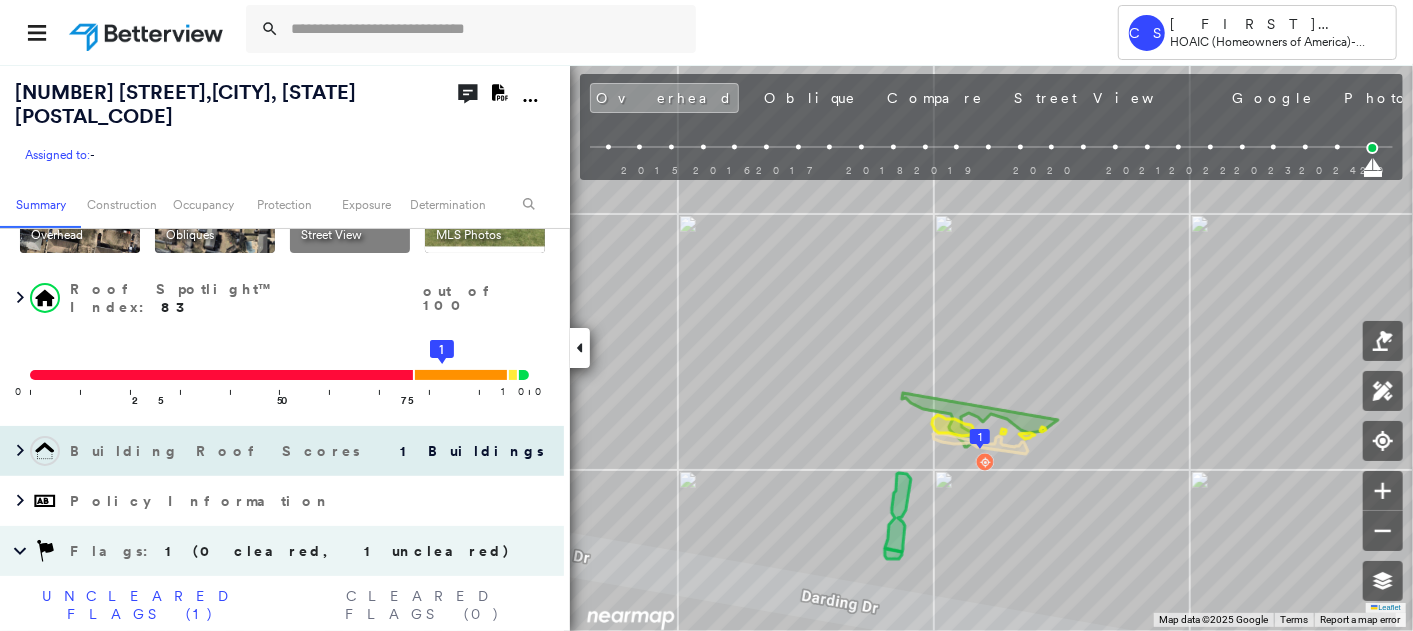 scroll, scrollTop: 444, scrollLeft: 0, axis: vertical 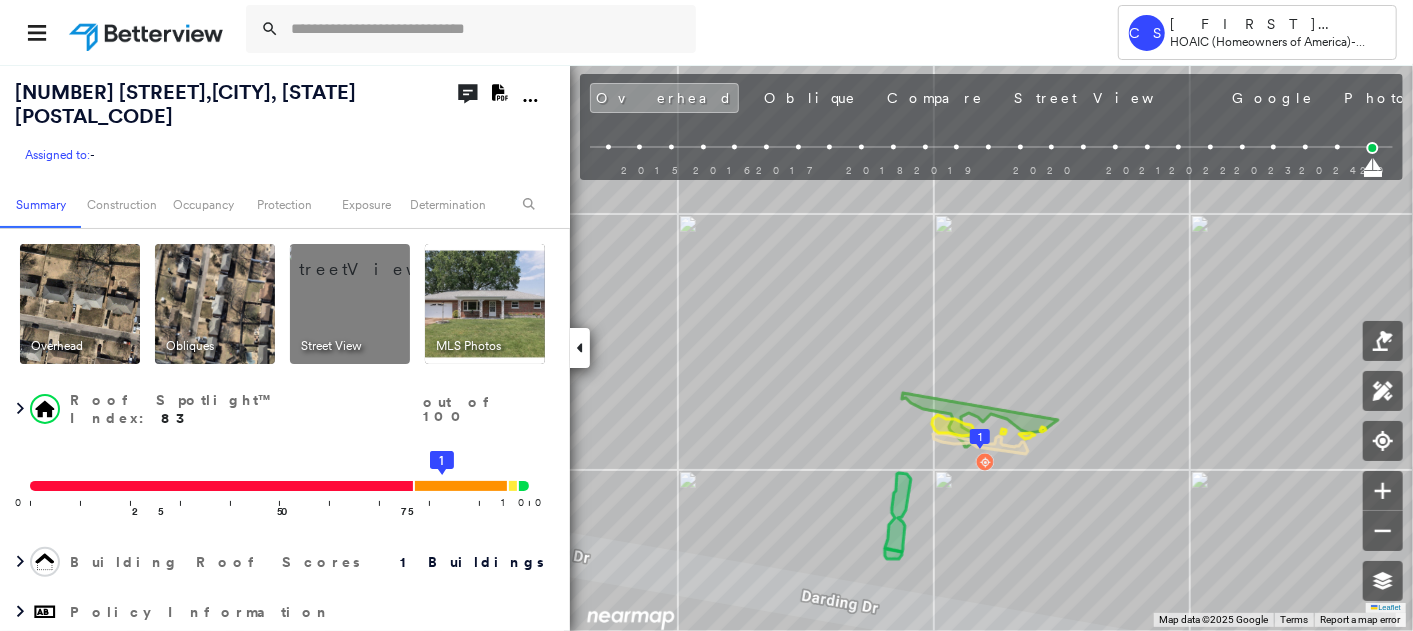 click at bounding box center (485, 304) 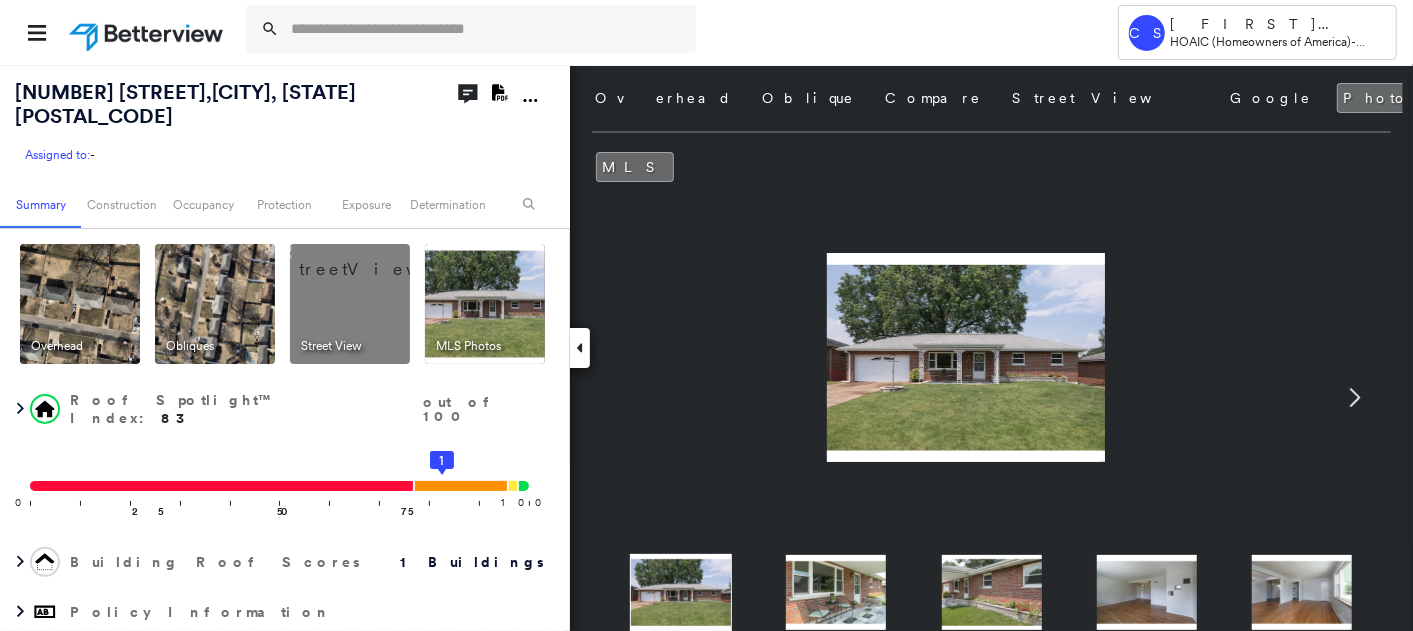 click at bounding box center [992, 592] 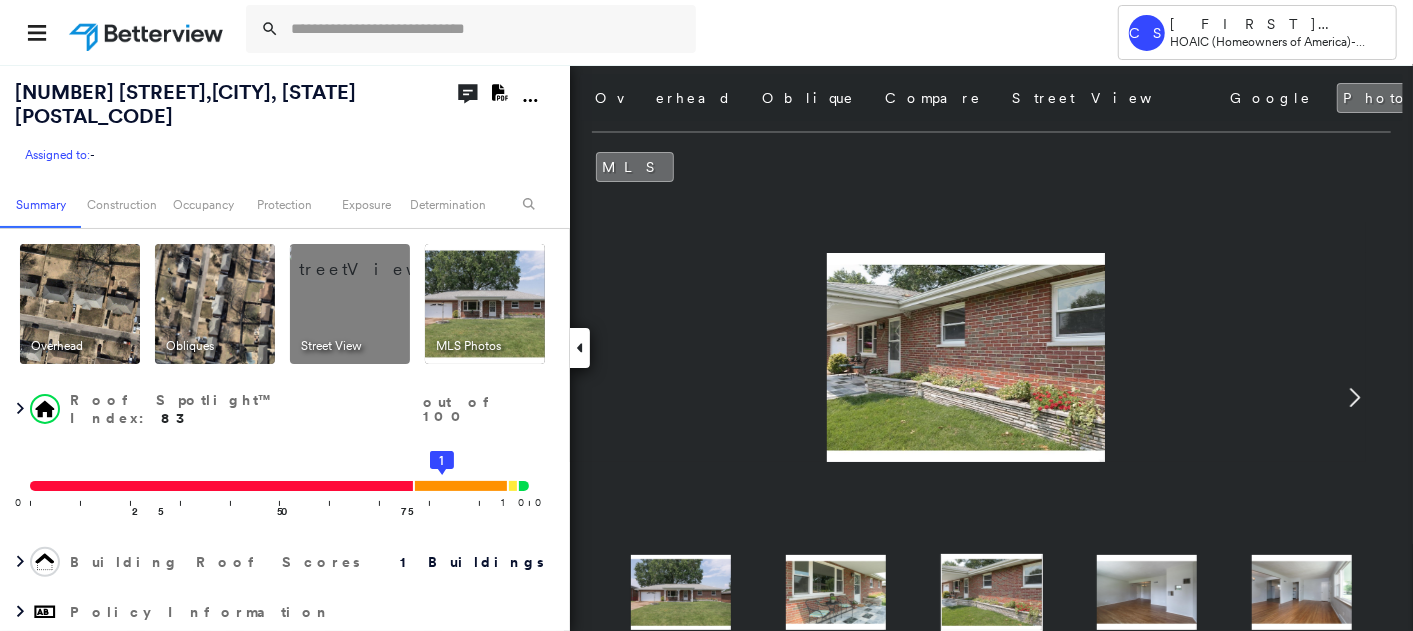 click at bounding box center (1147, 592) 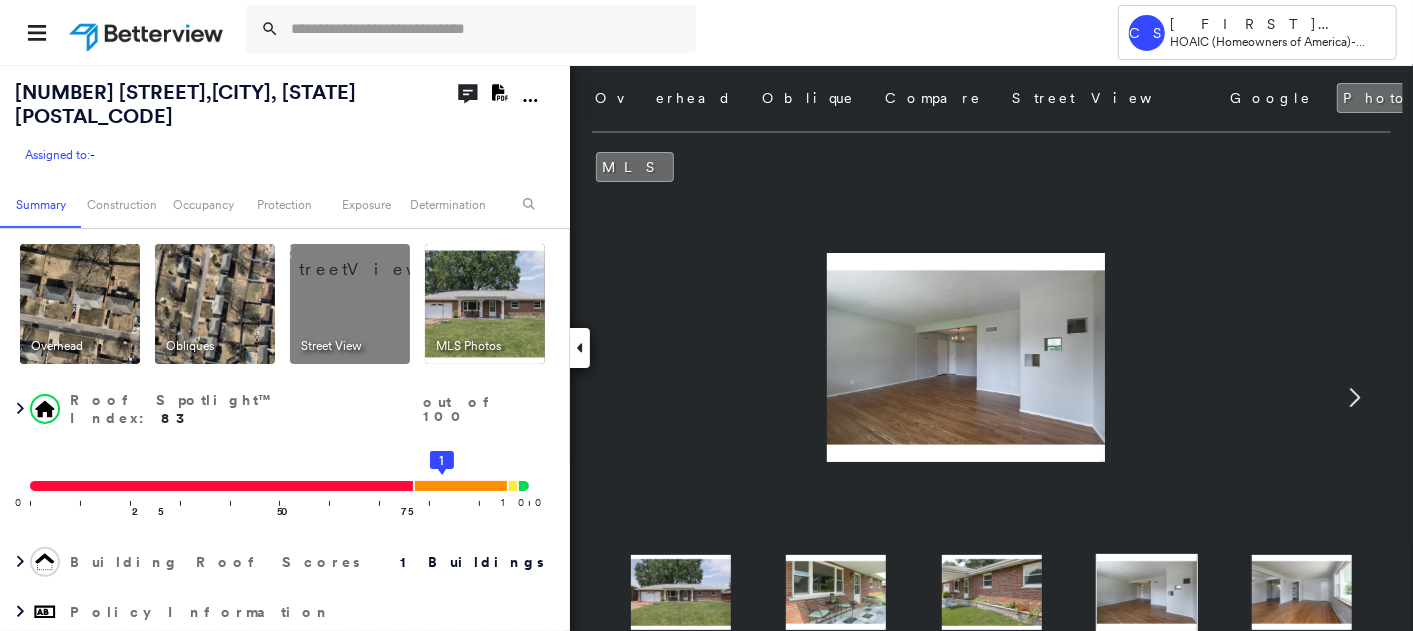 click at bounding box center (991, 844) 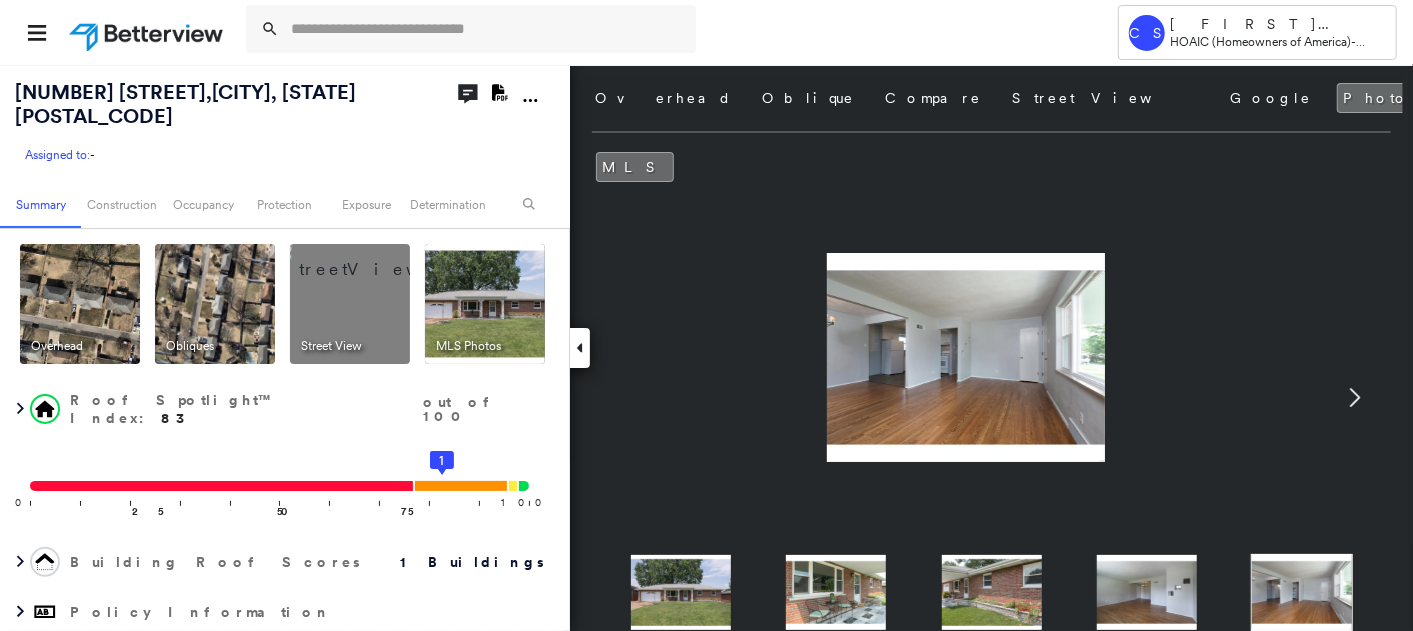 click 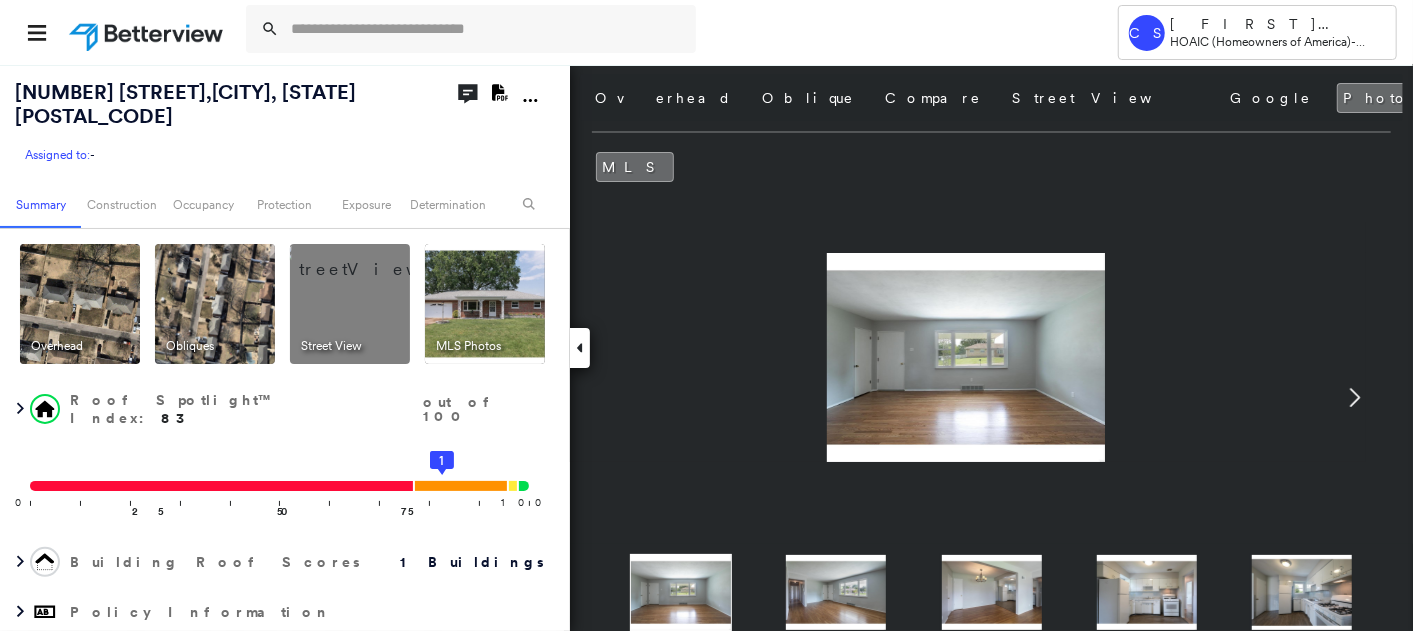 click 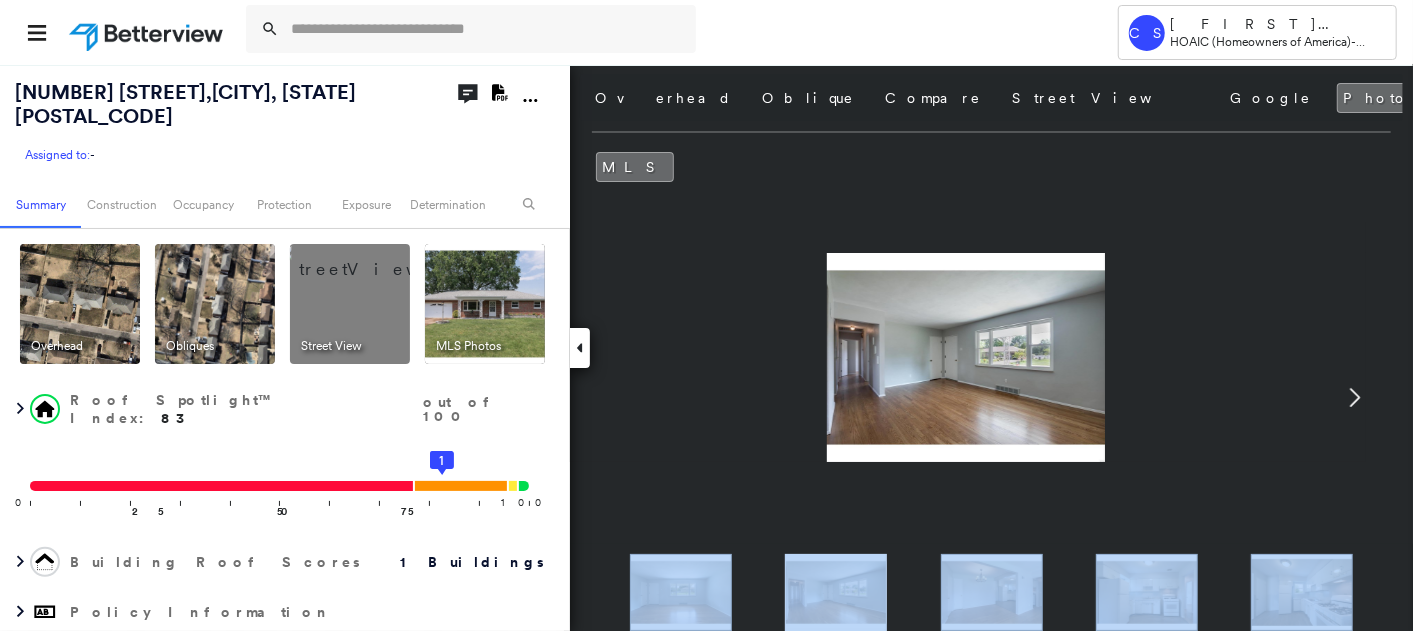 click 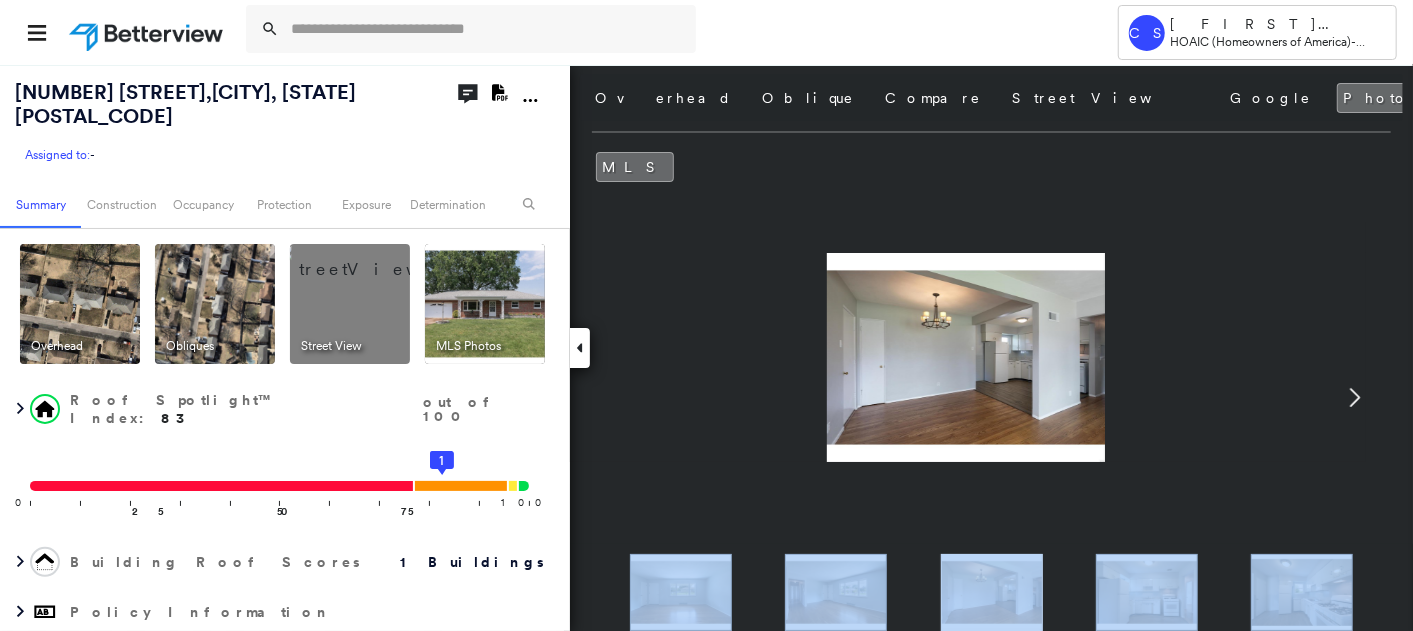 click 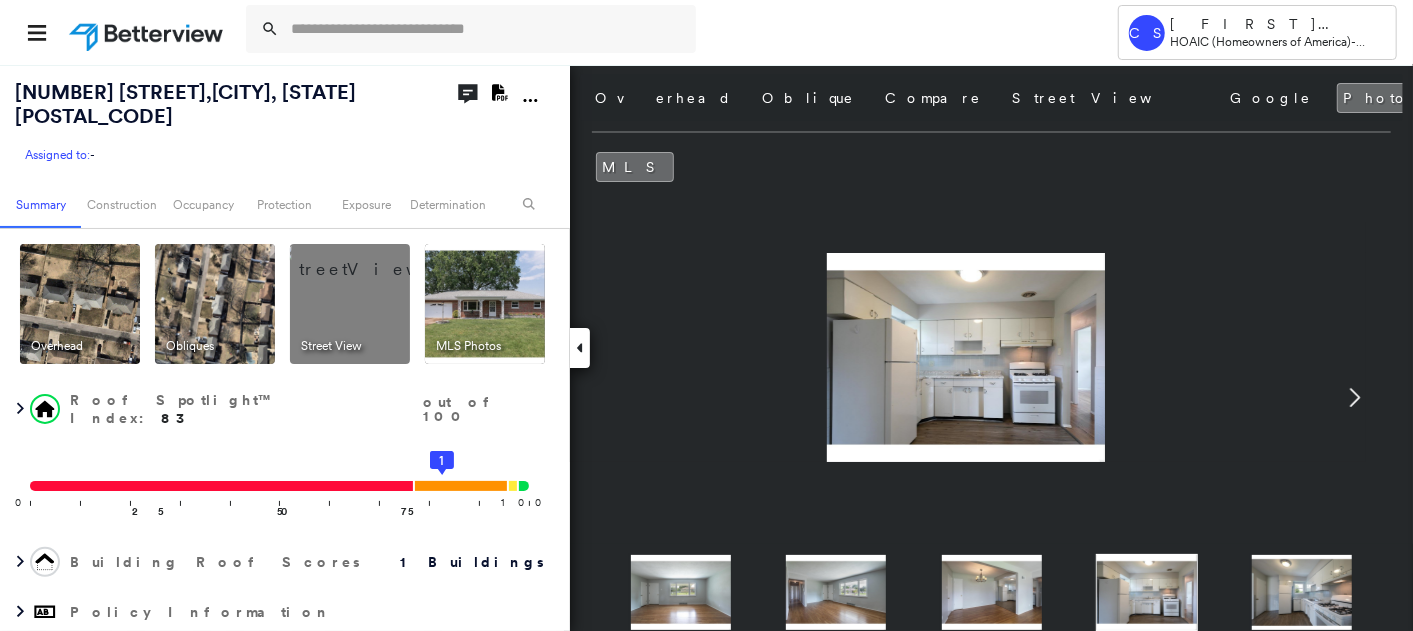 click 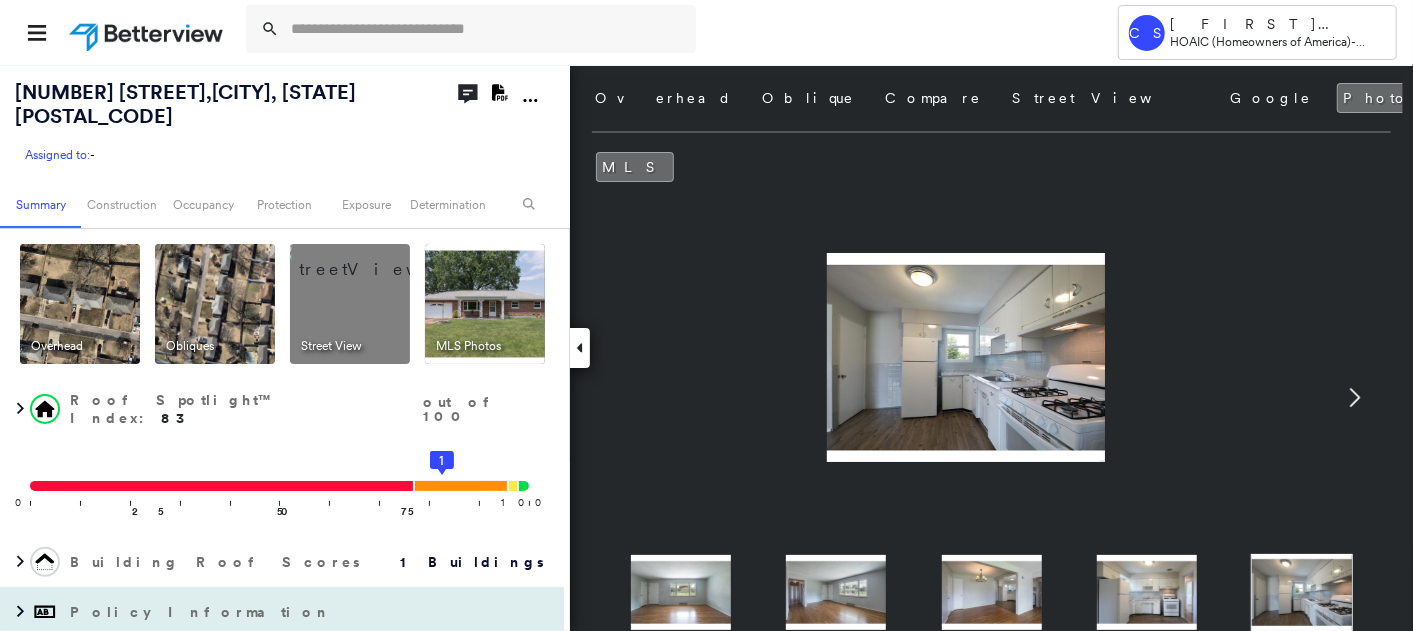 click on "Flags :  1 (1 cleared, 0 uncleared)" at bounding box center [282, 662] 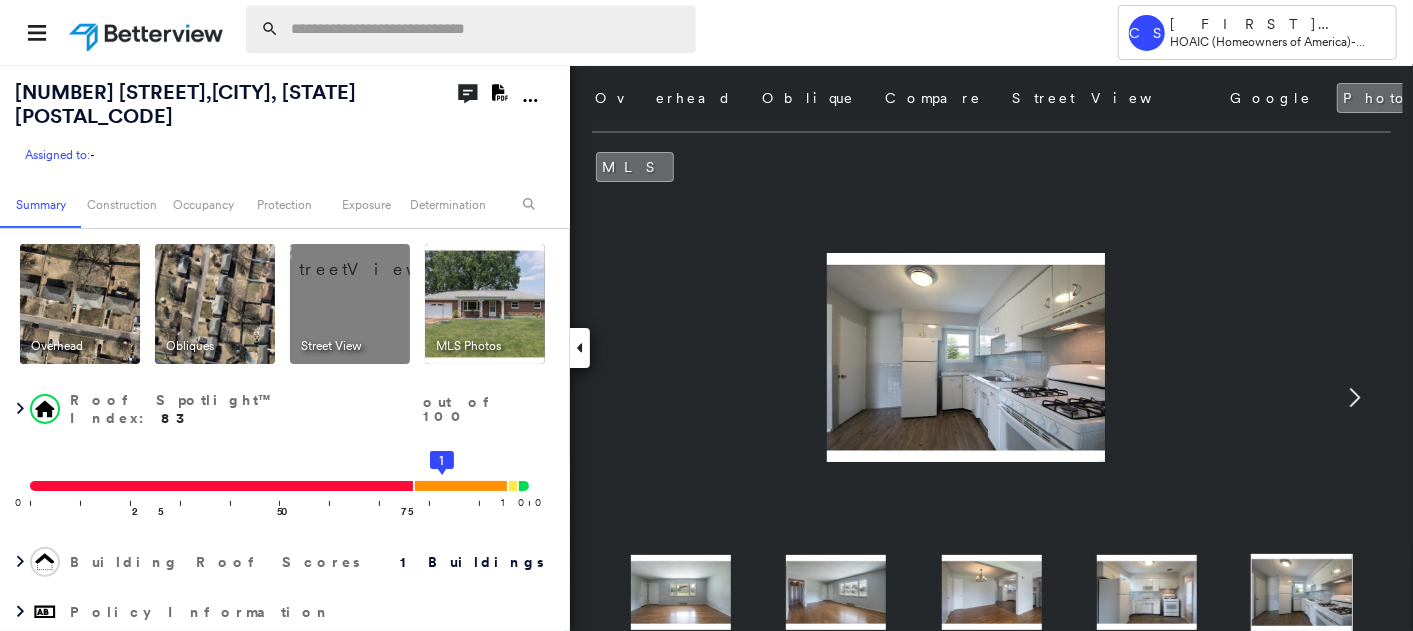 click at bounding box center (487, 29) 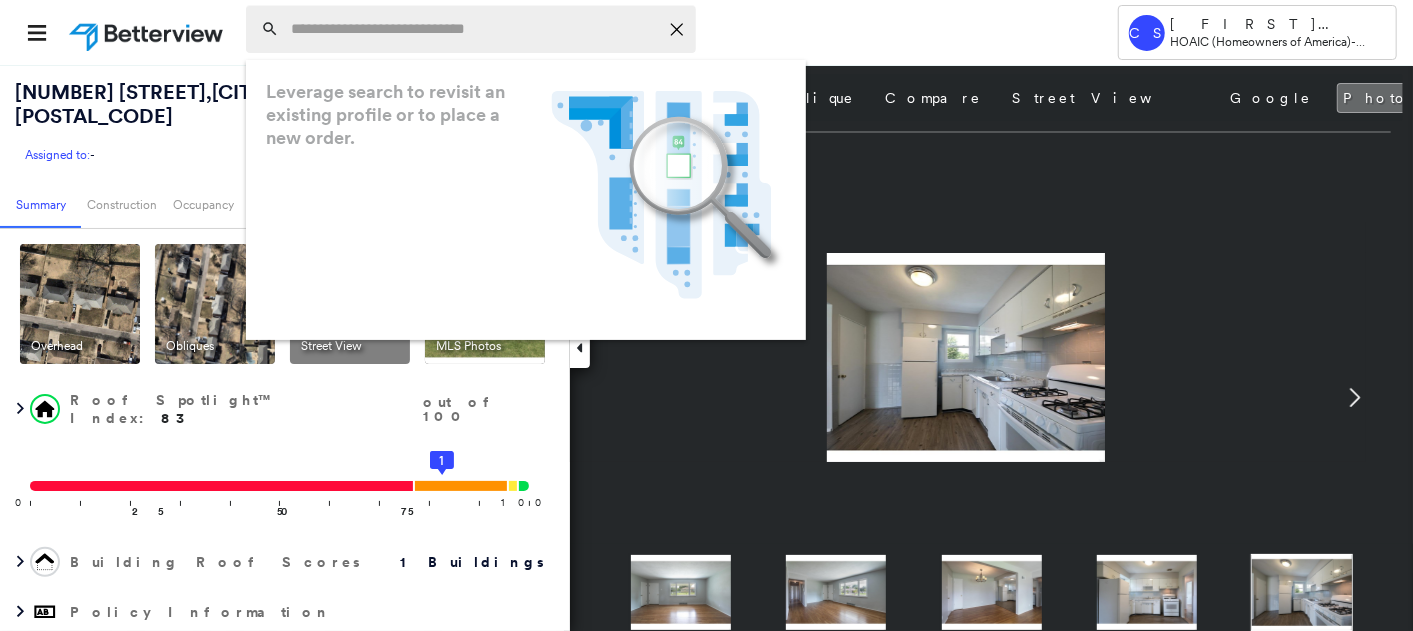 paste on "**********" 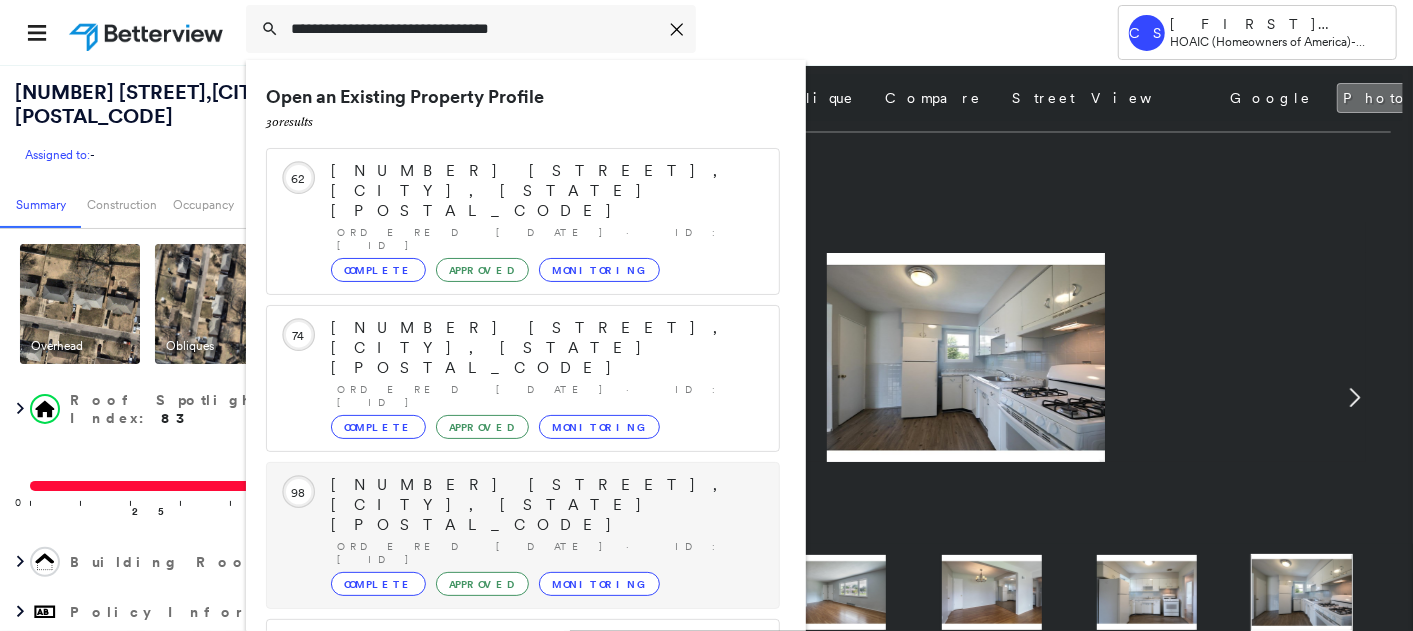 scroll, scrollTop: 205, scrollLeft: 0, axis: vertical 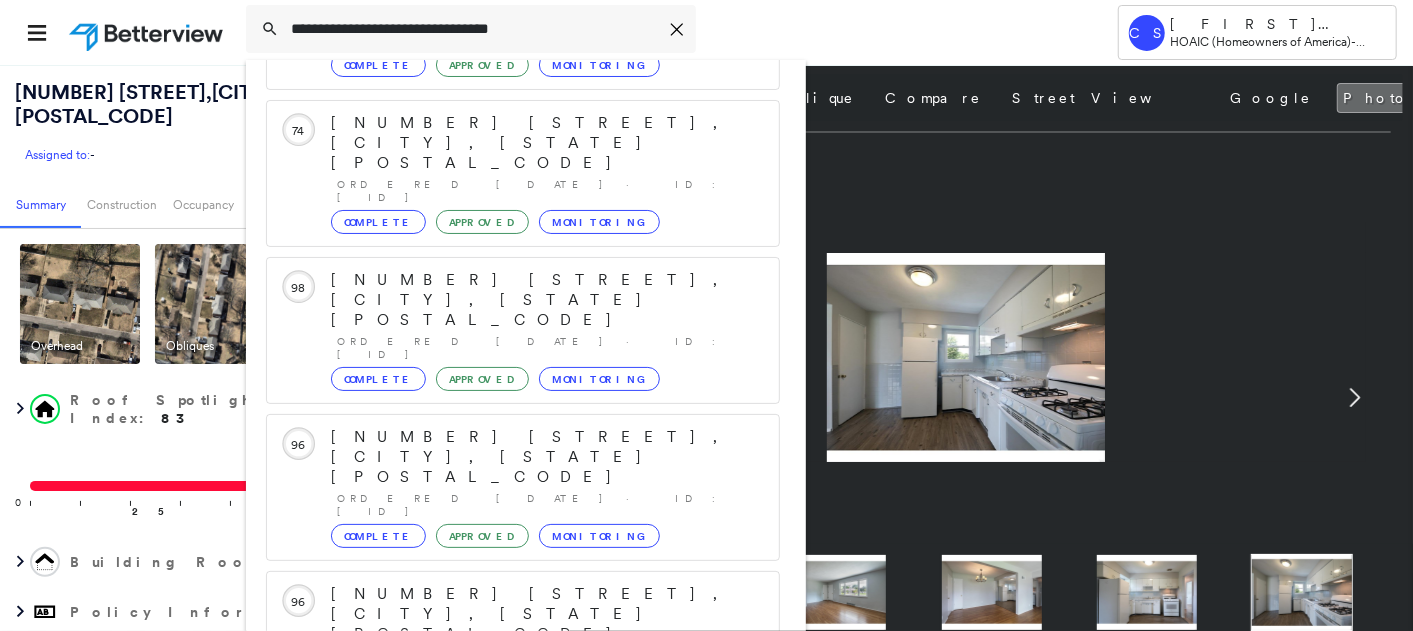 type on "**********" 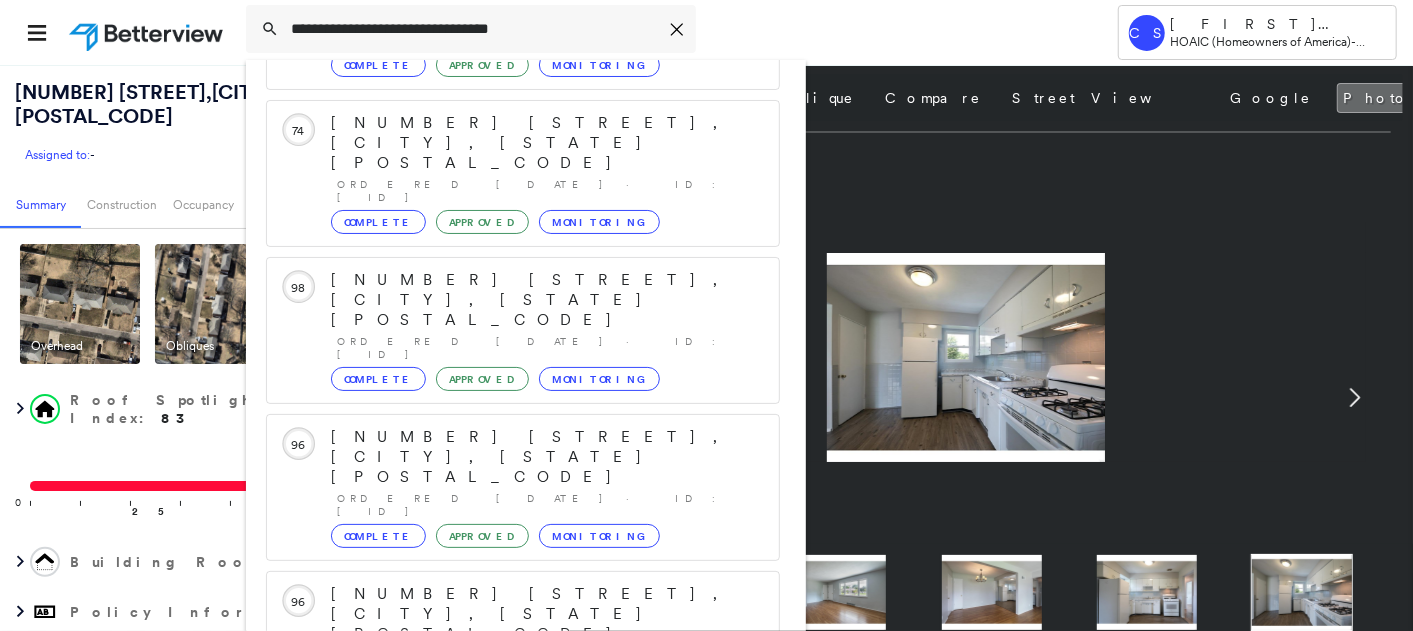 click on "[NUMBER] [STREET], [CITY], [STATE] [POSTAL_CODE]" at bounding box center (501, 906) 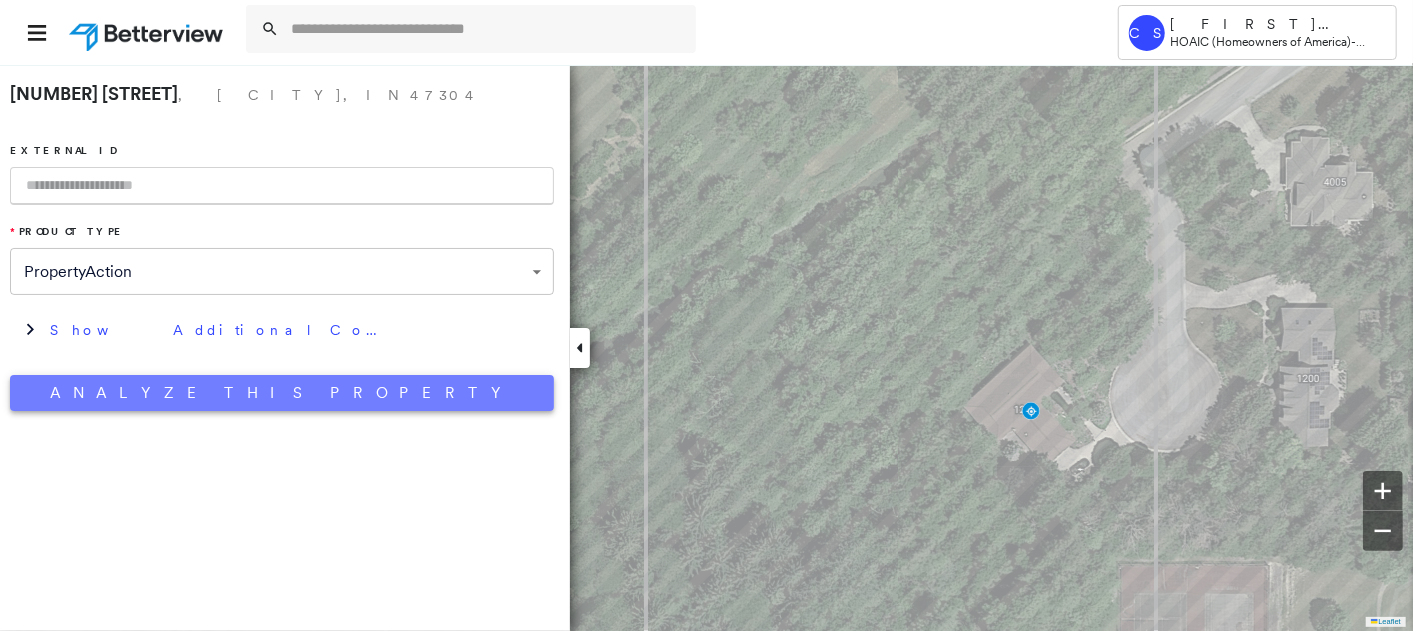 click on "Analyze This Property" at bounding box center (282, 393) 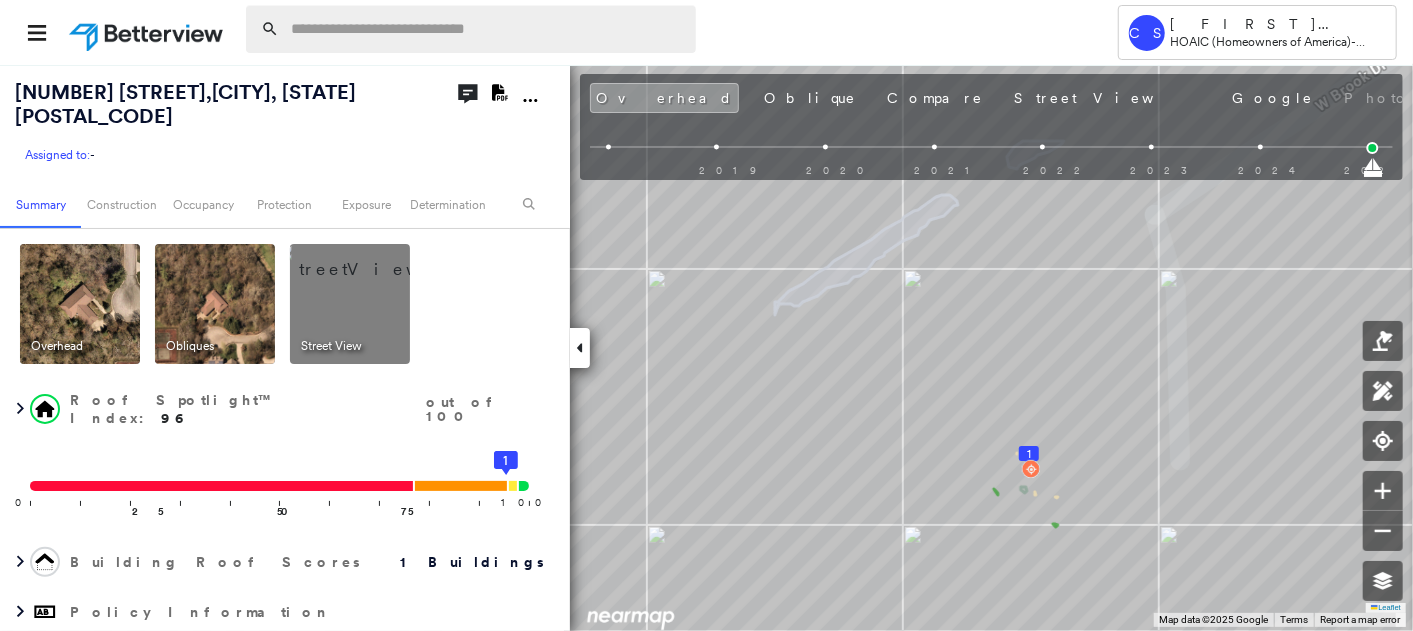click at bounding box center [487, 29] 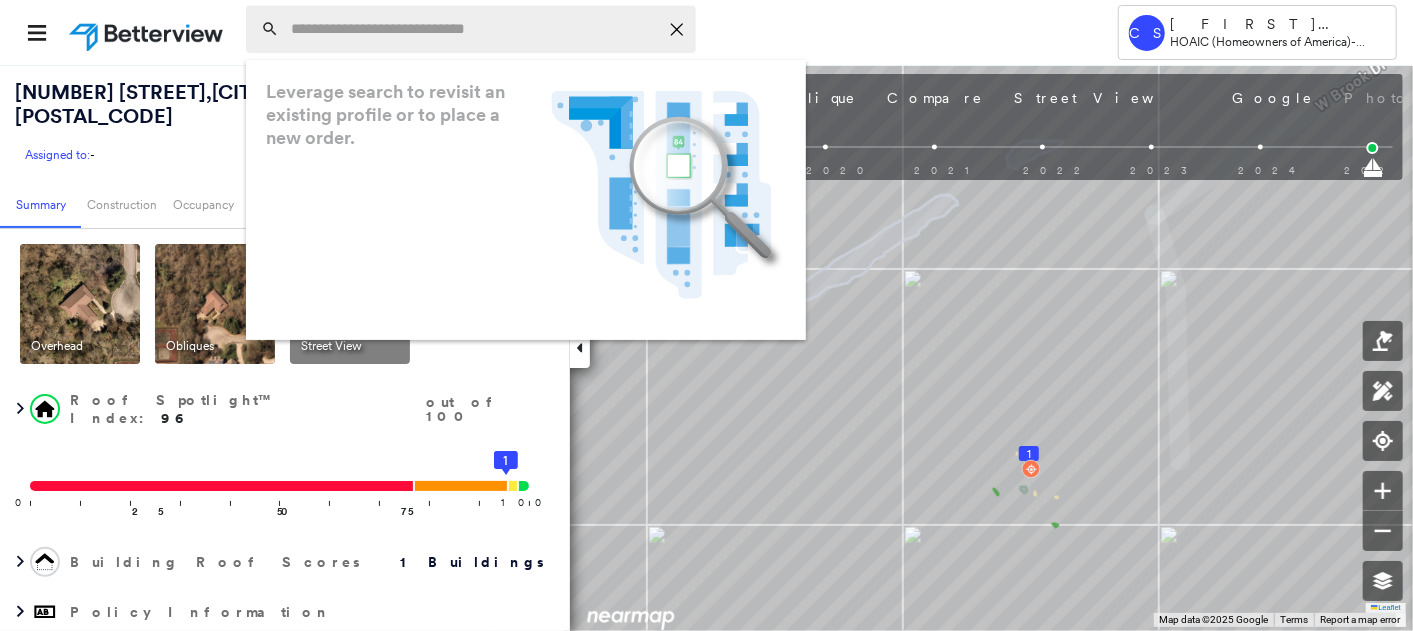 paste on "**********" 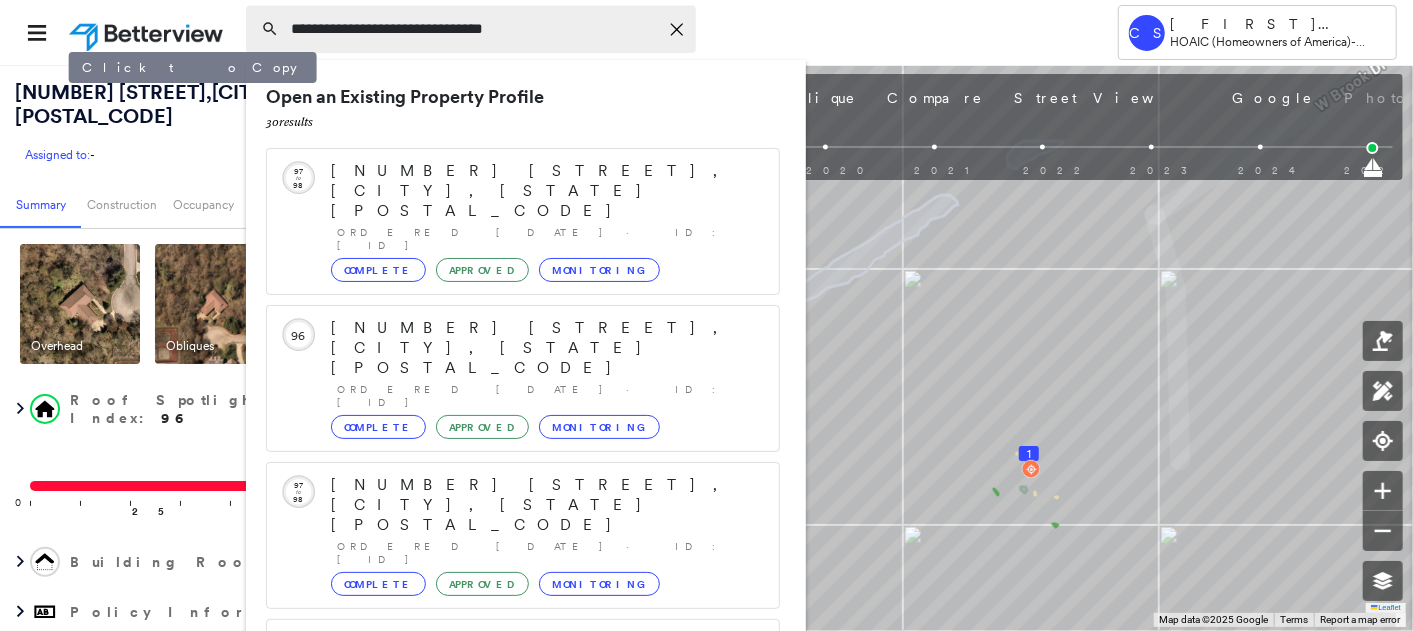 click on "**********" at bounding box center [474, 29] 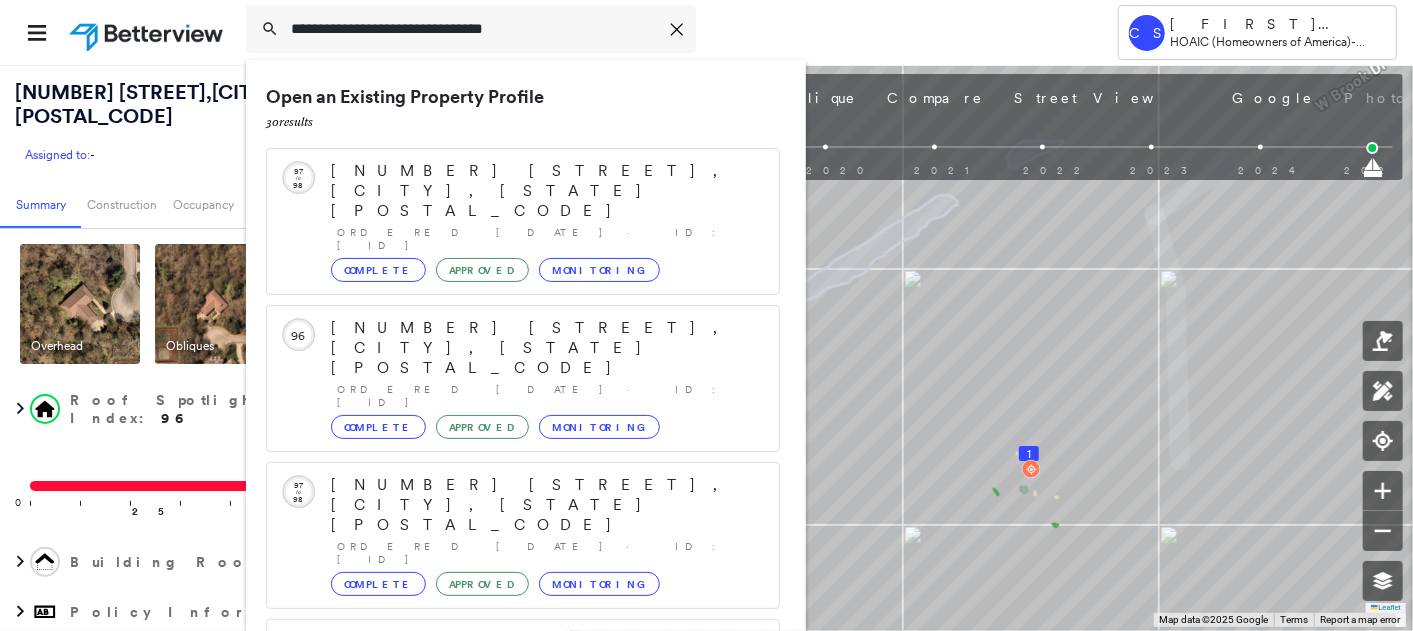 scroll, scrollTop: 205, scrollLeft: 0, axis: vertical 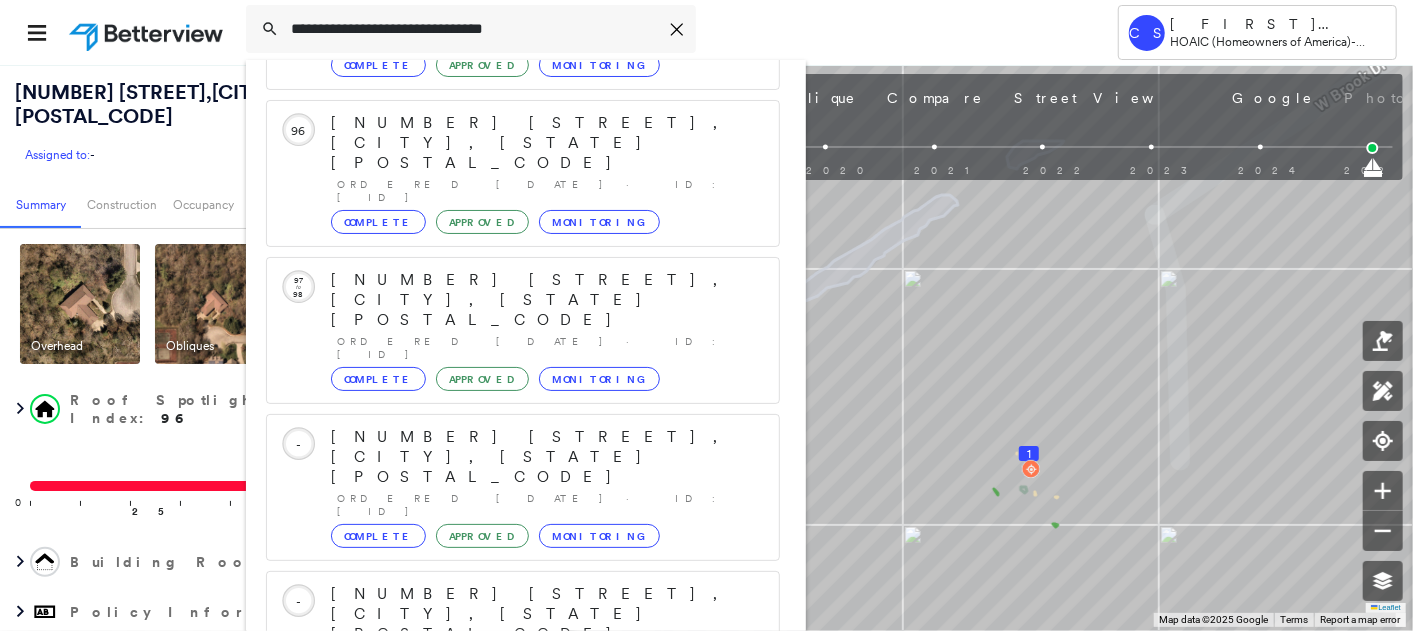 type on "**********" 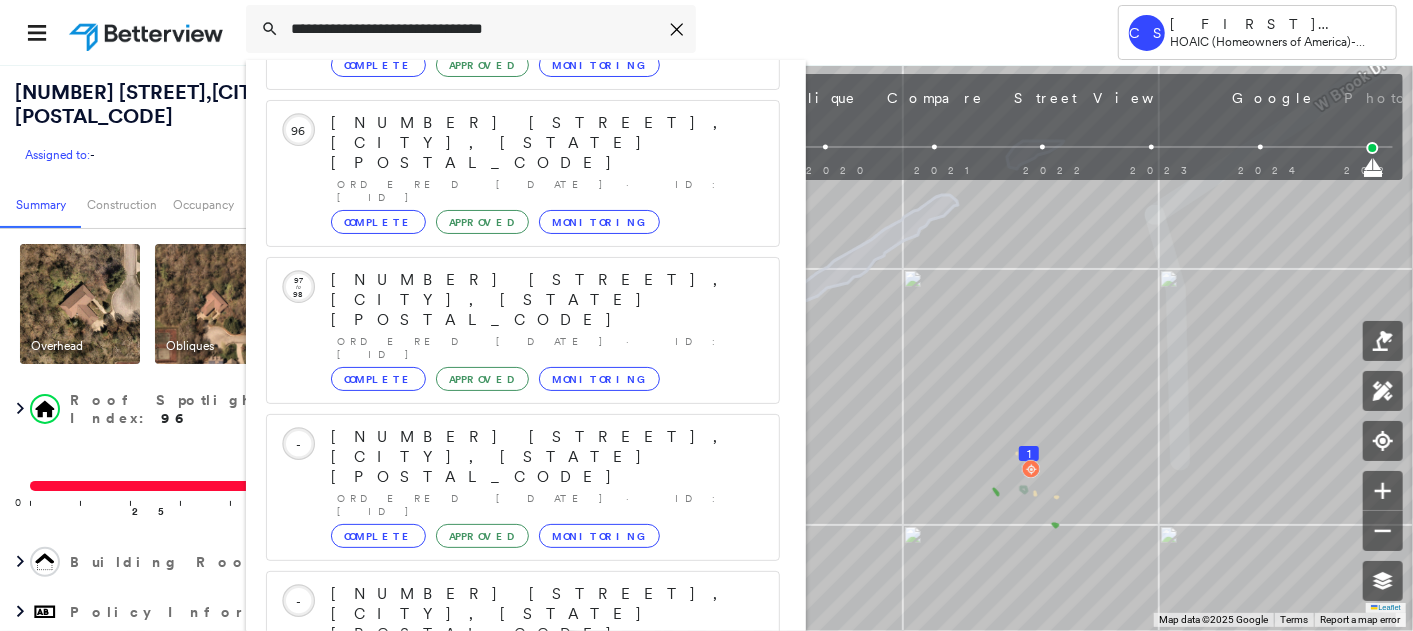 click on "[NUMBER] [STREET], [CITY], [STATE] [POSTAL_CODE]" at bounding box center [501, 906] 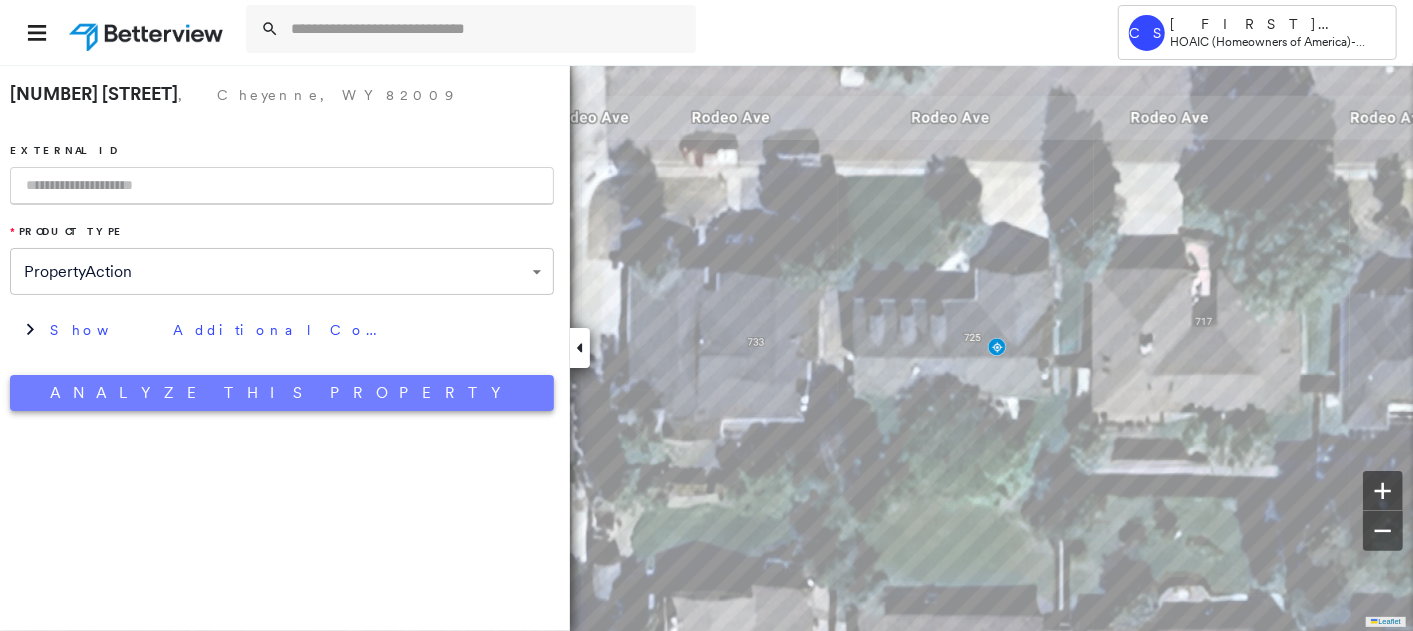click on "Analyze This Property" at bounding box center [282, 393] 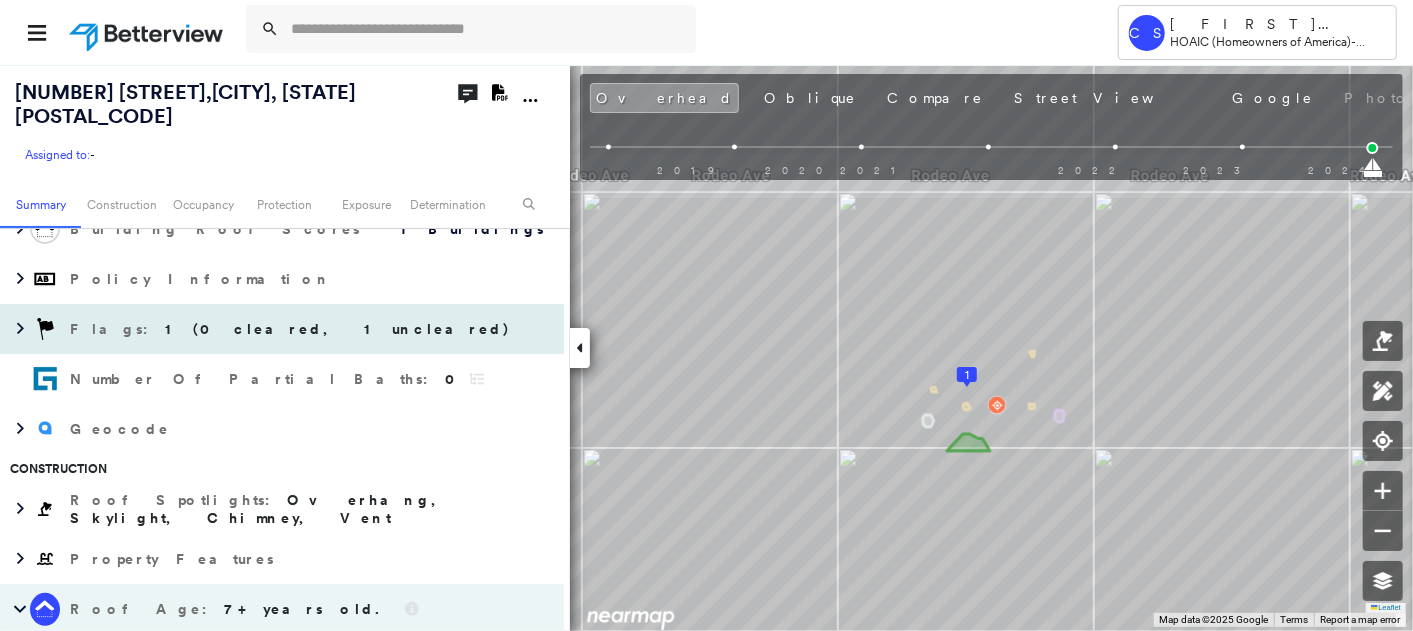 click on "1 (0 cleared, 1 uncleared)" at bounding box center [338, 329] 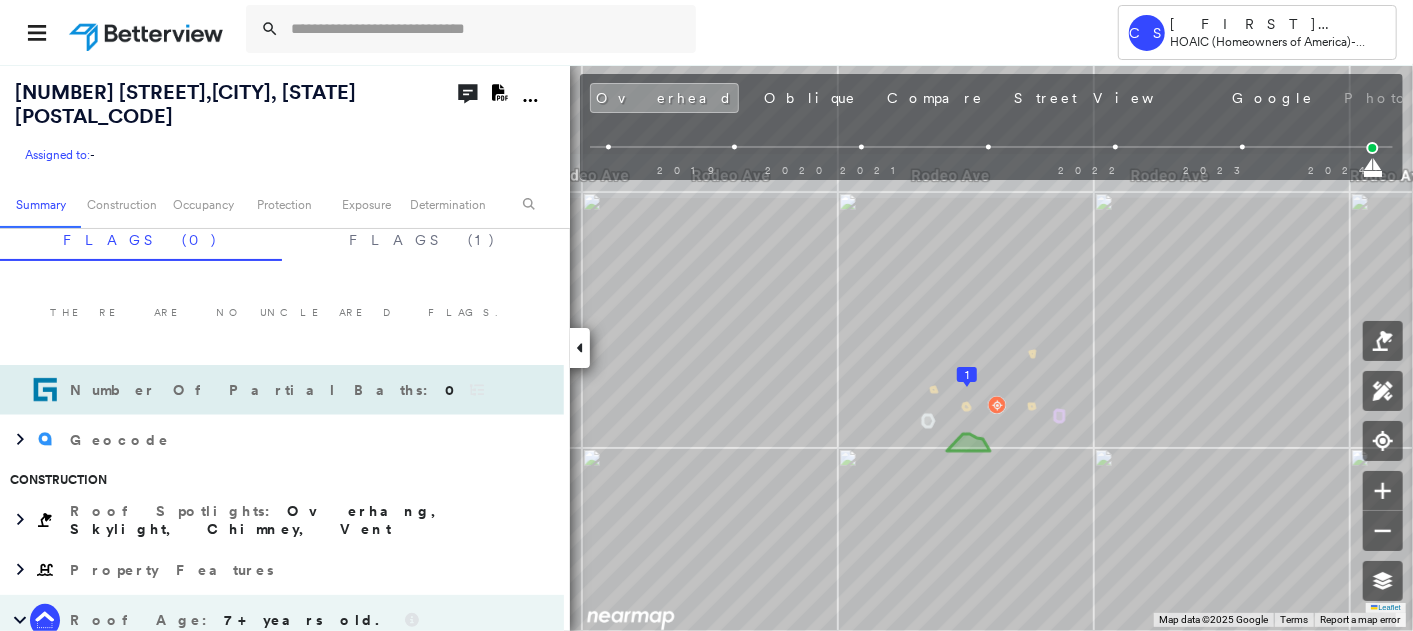scroll, scrollTop: 151, scrollLeft: 0, axis: vertical 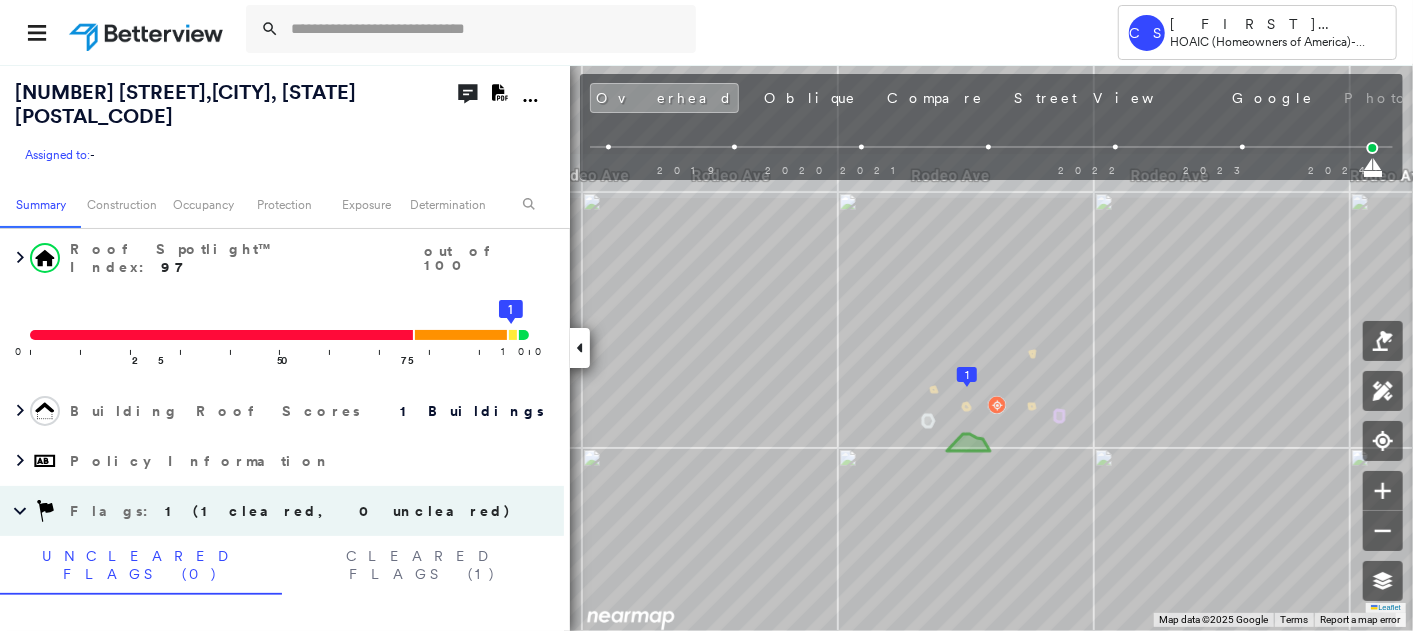 type 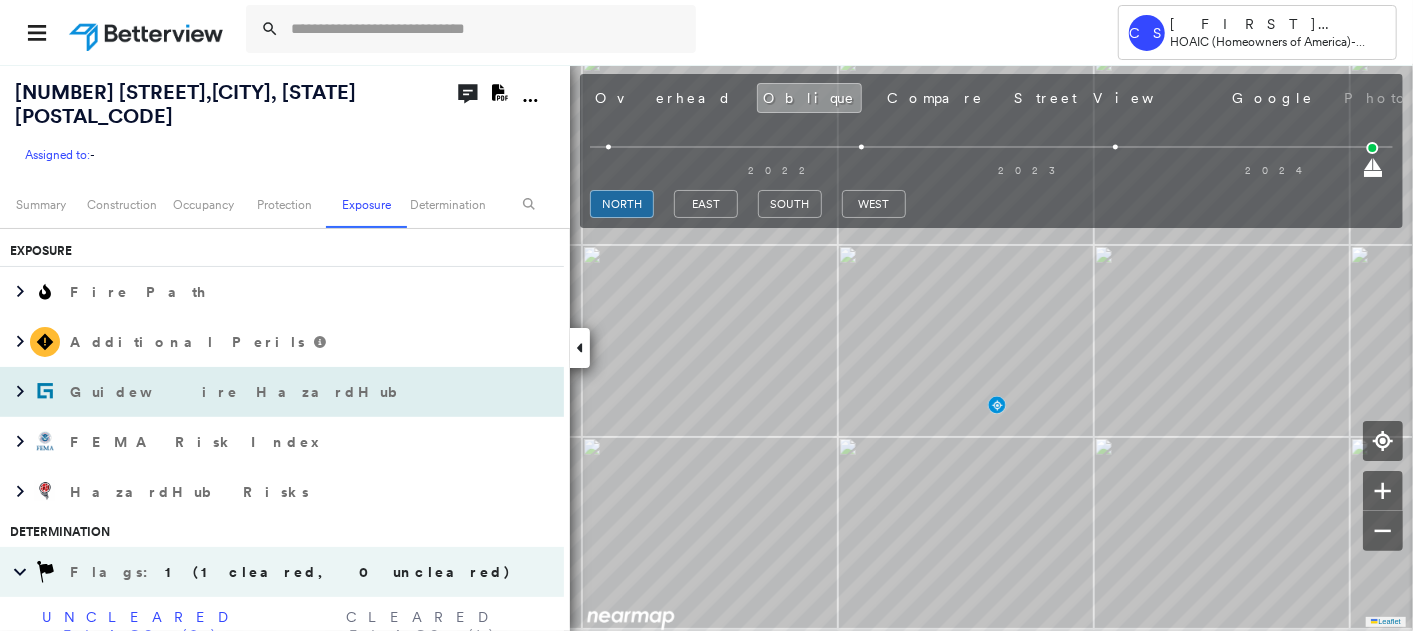 scroll, scrollTop: 1040, scrollLeft: 0, axis: vertical 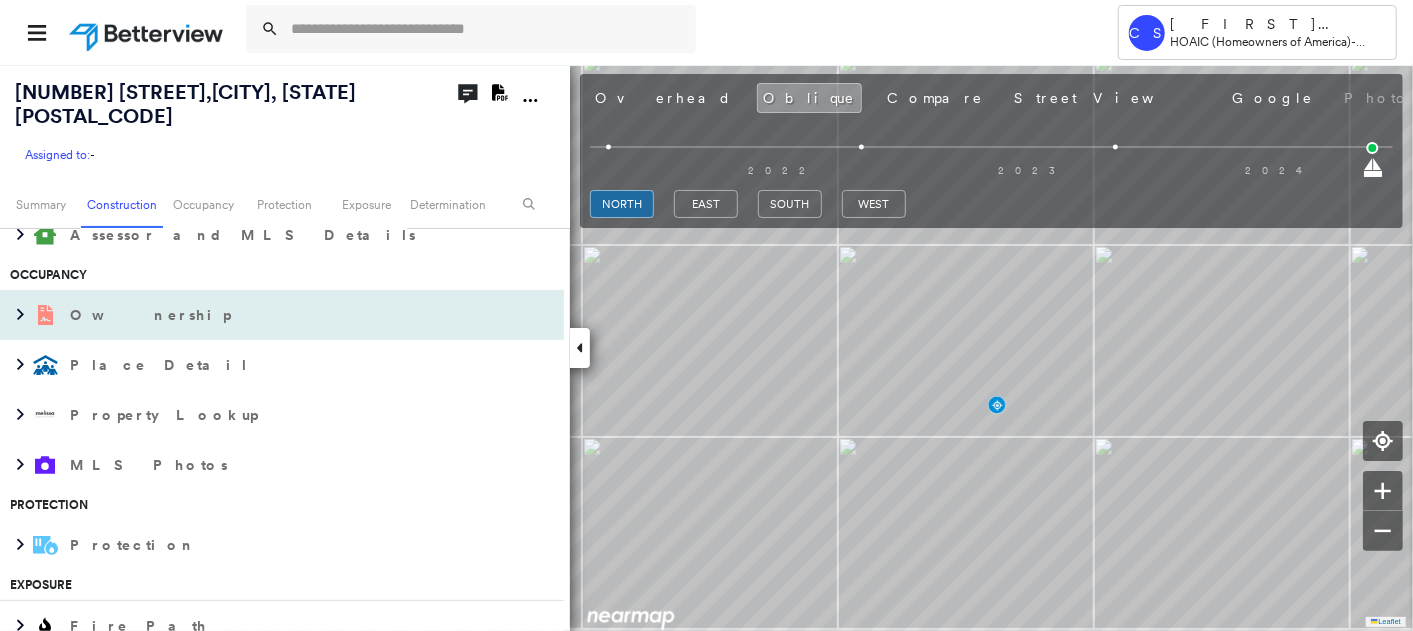 click on "Ownership" at bounding box center [262, 315] 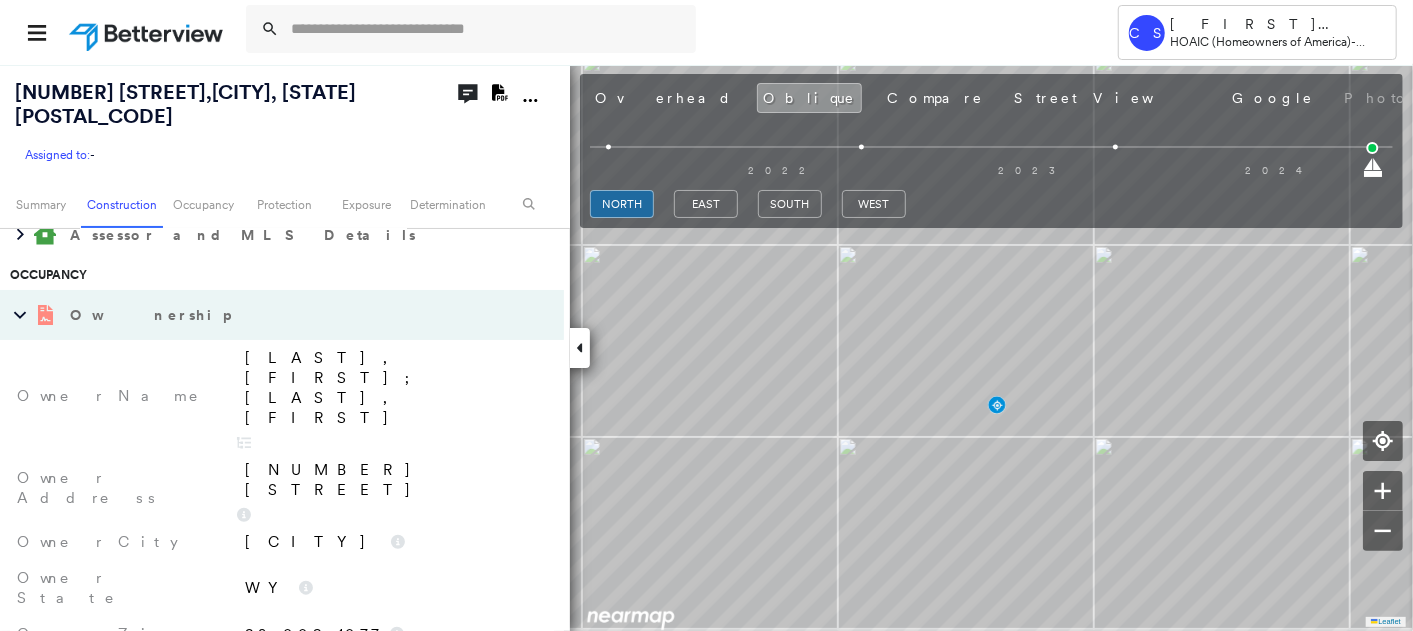 click on "Ownership" at bounding box center (262, 315) 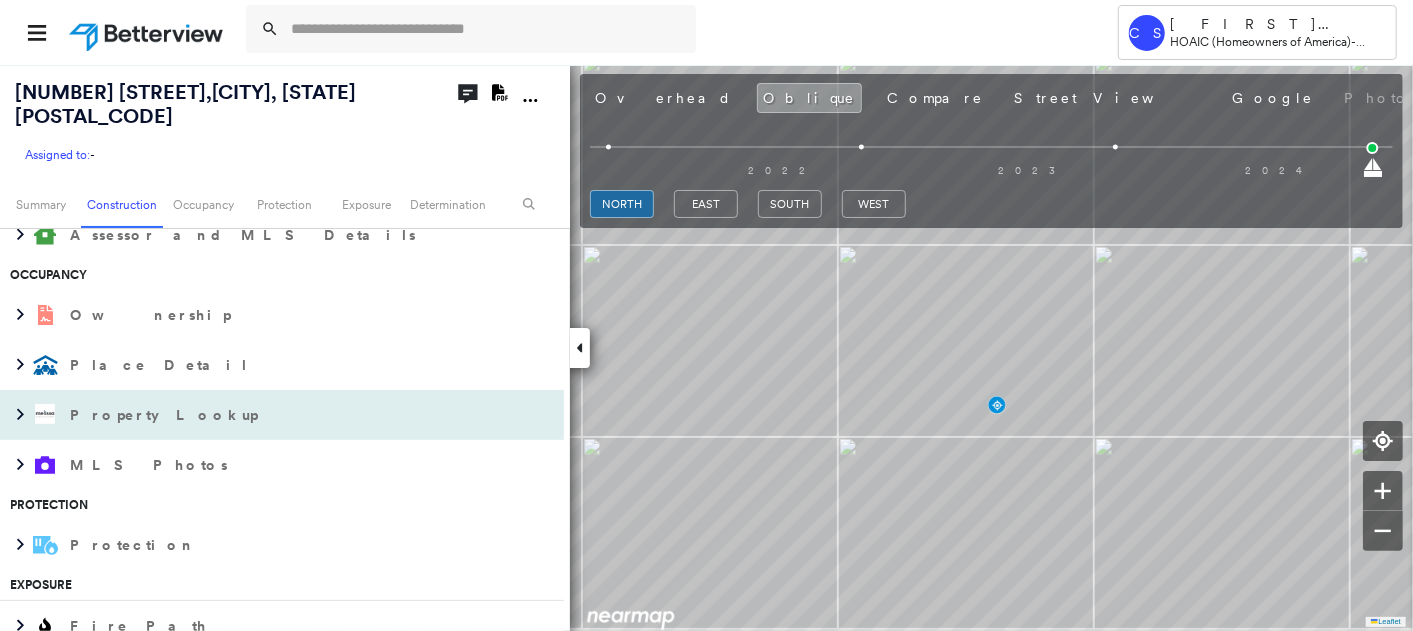 click on "Property Lookup" at bounding box center (166, 415) 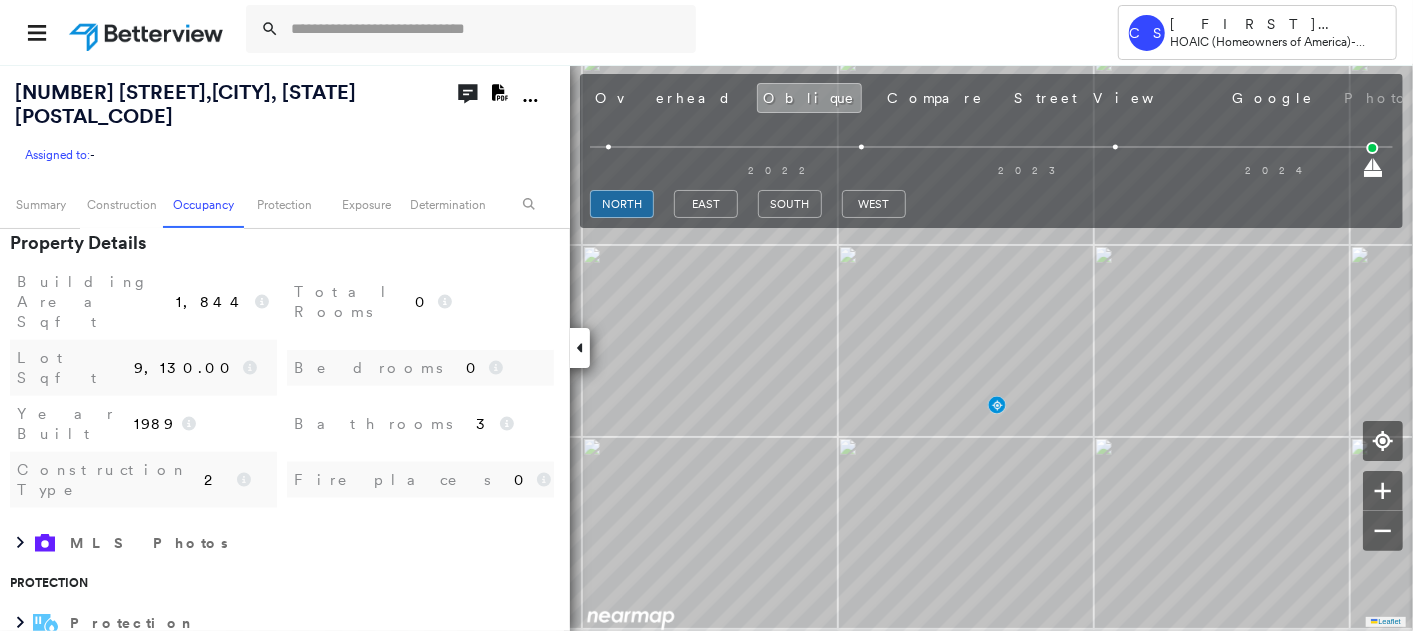 scroll, scrollTop: 1485, scrollLeft: 0, axis: vertical 